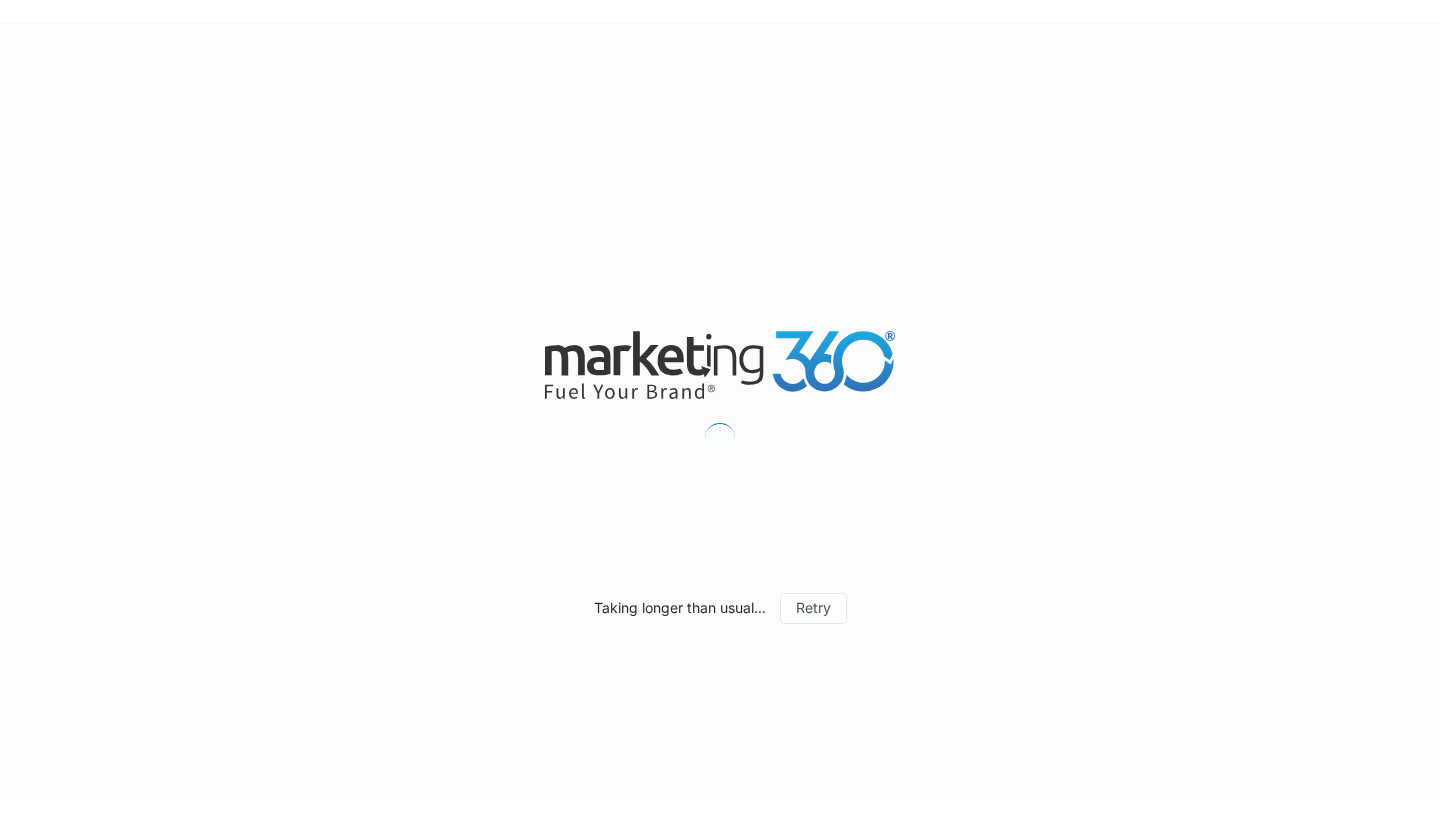 scroll, scrollTop: 0, scrollLeft: 0, axis: both 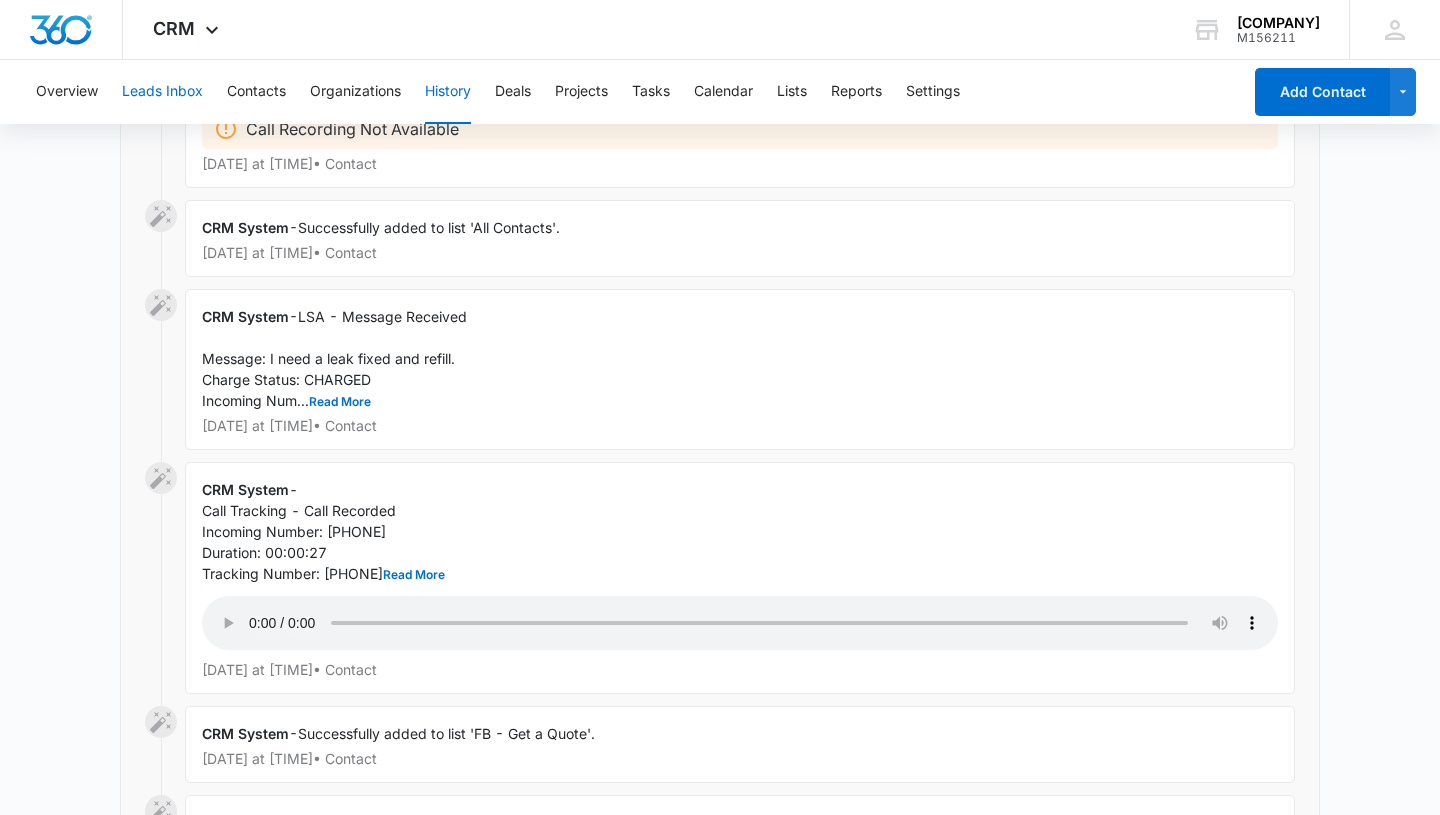 click on "Leads Inbox" at bounding box center (162, 92) 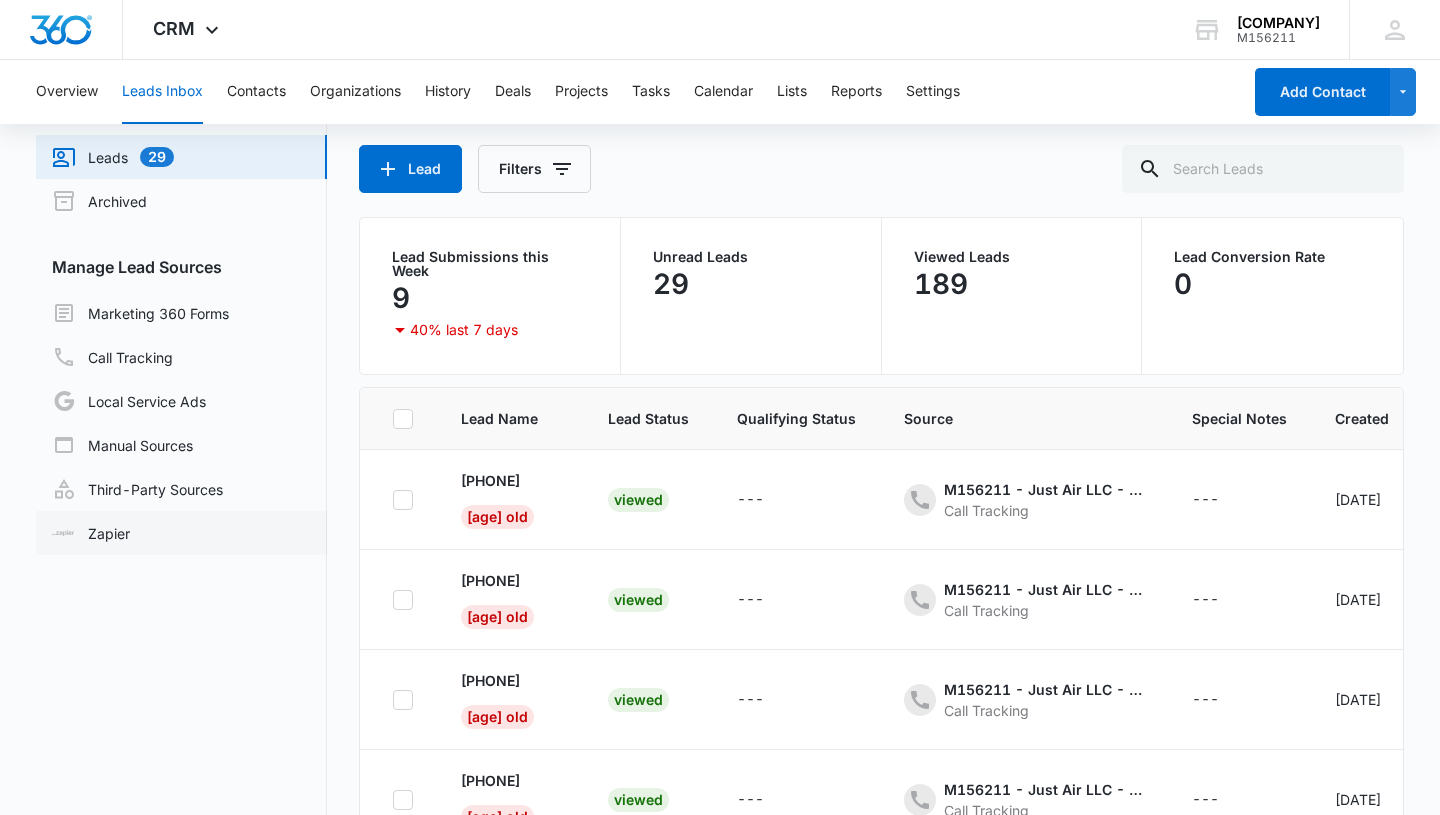 scroll, scrollTop: 154, scrollLeft: 0, axis: vertical 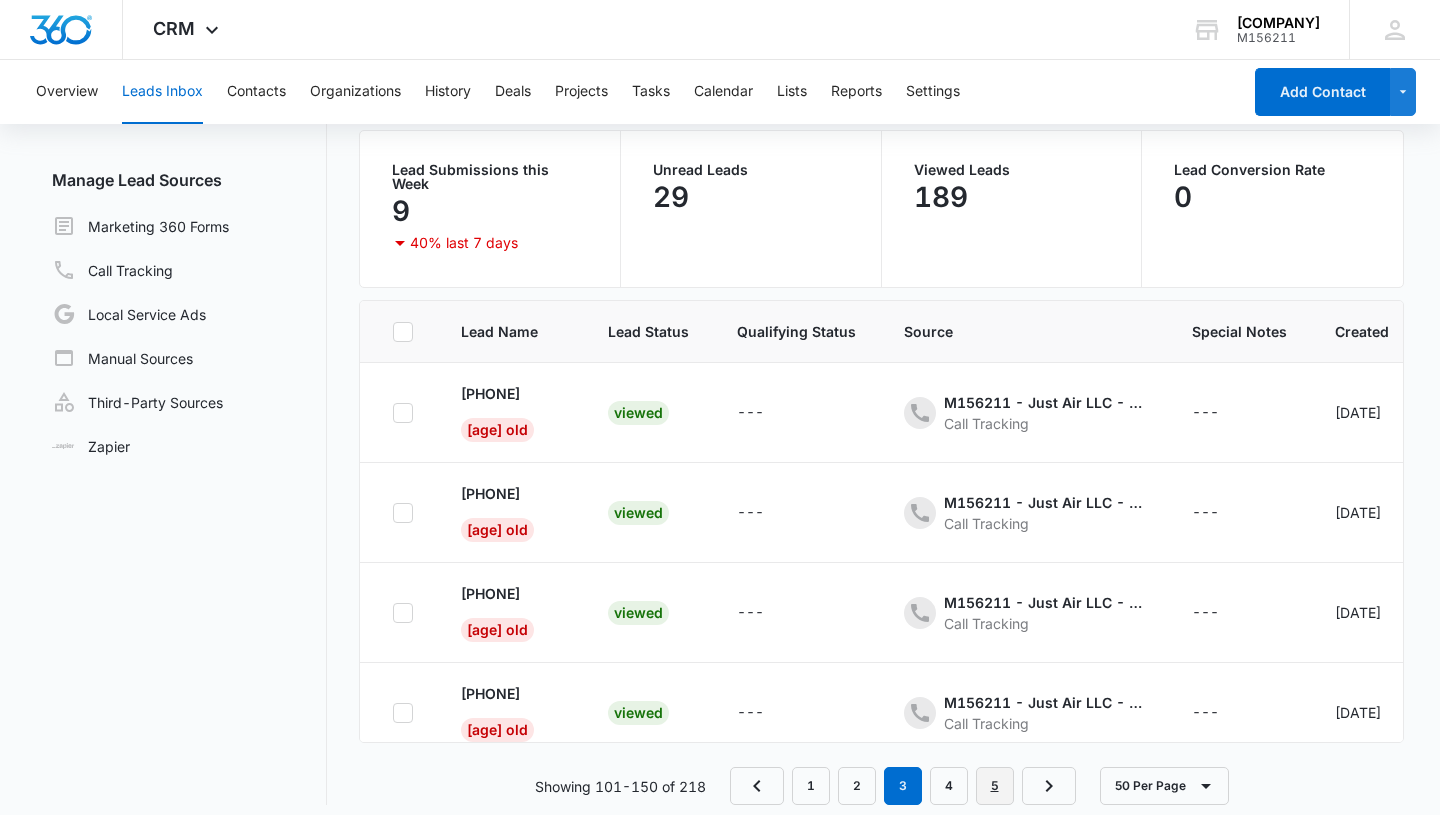 click on "5" at bounding box center [995, 786] 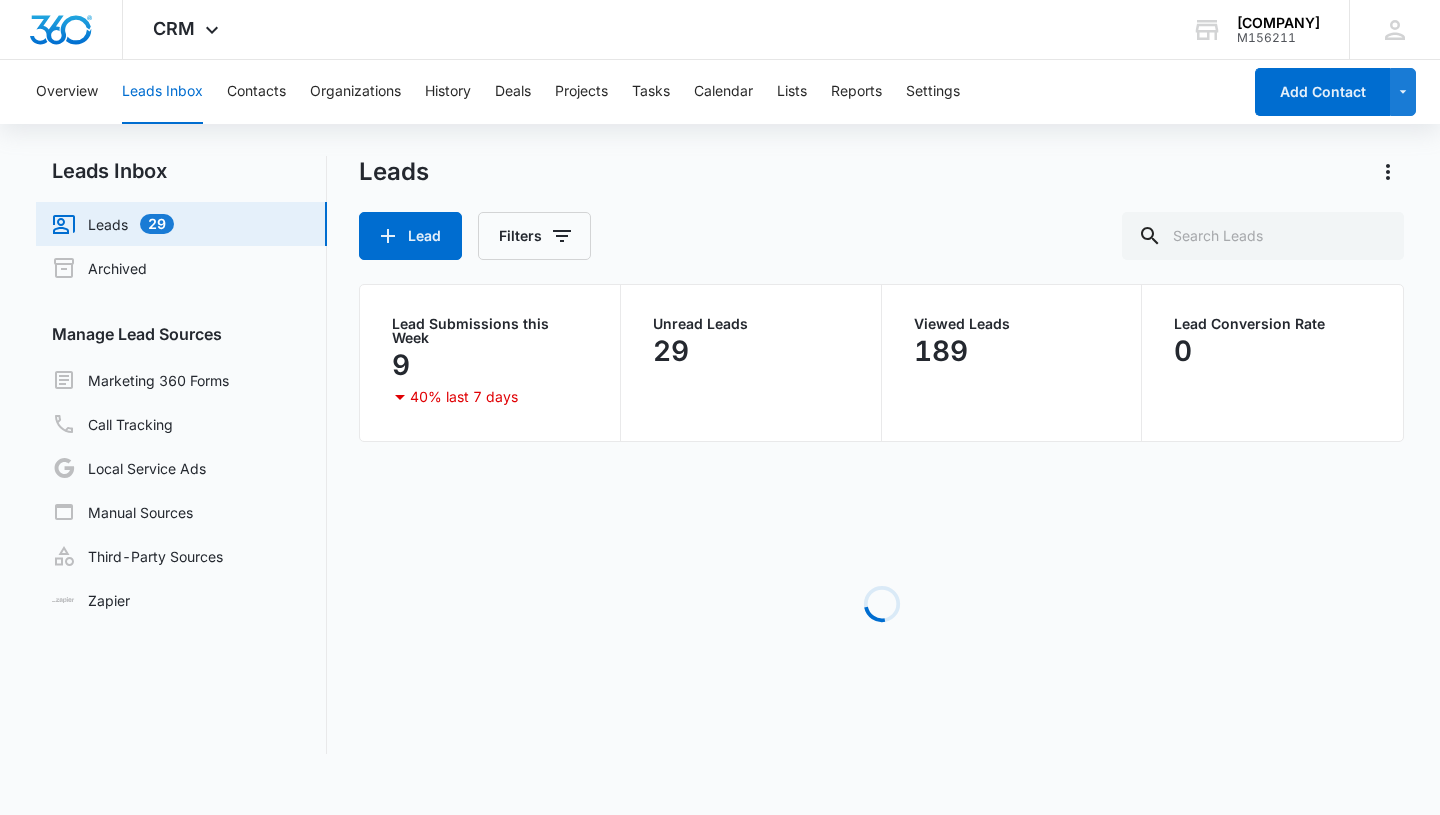 scroll, scrollTop: 0, scrollLeft: 0, axis: both 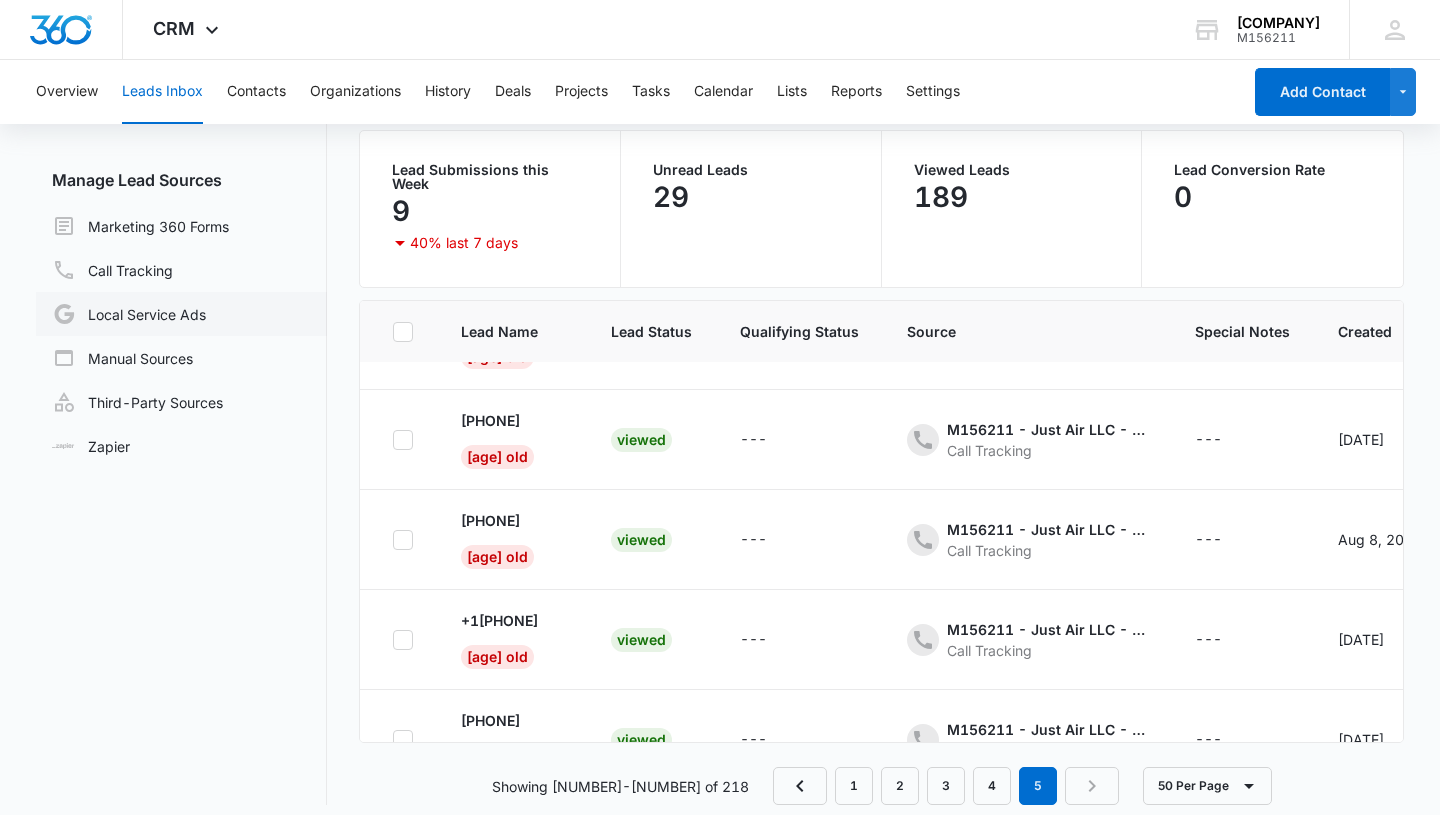 click on "Local Service Ads" at bounding box center (129, 314) 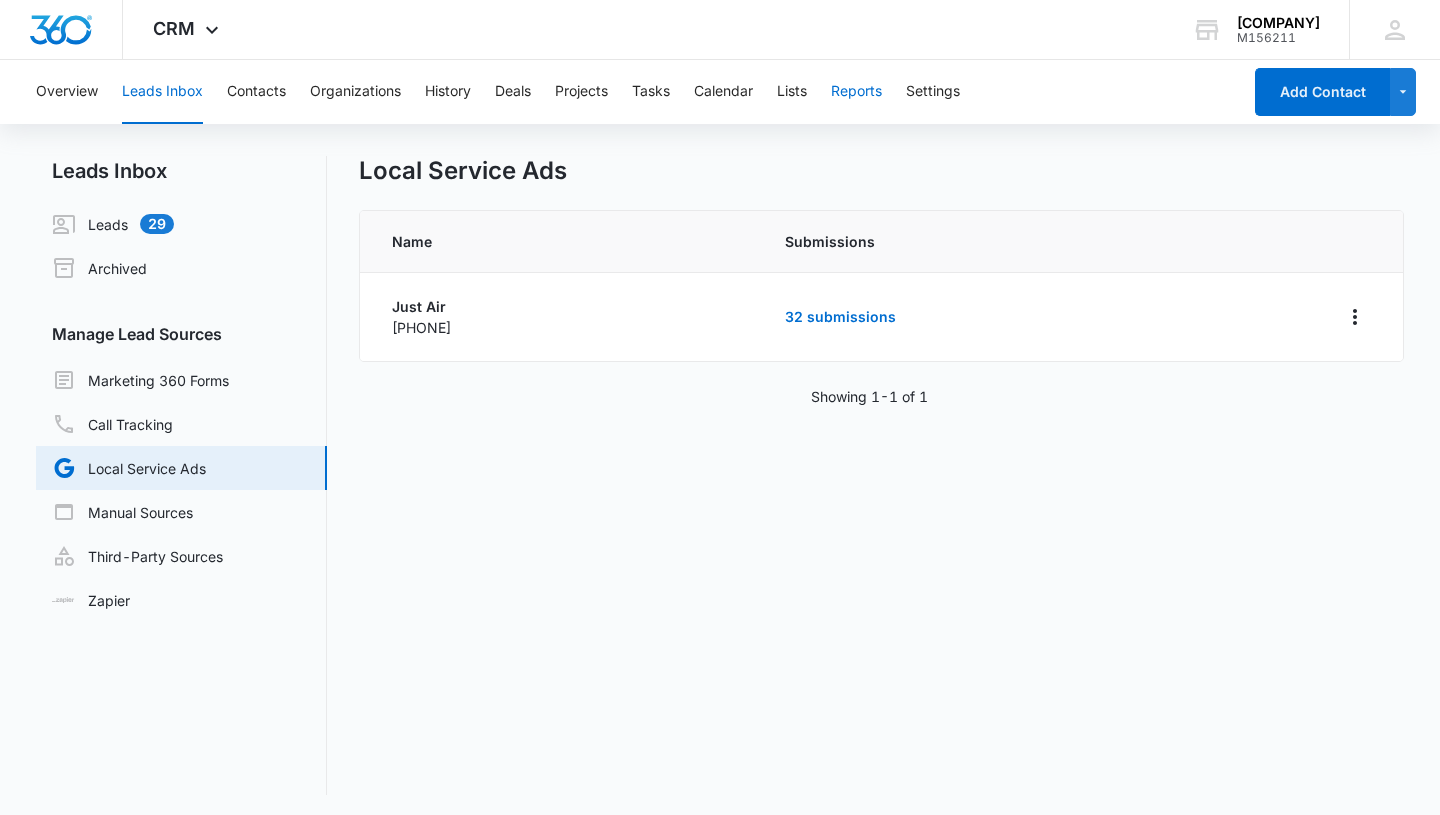 click on "Reports" at bounding box center [856, 92] 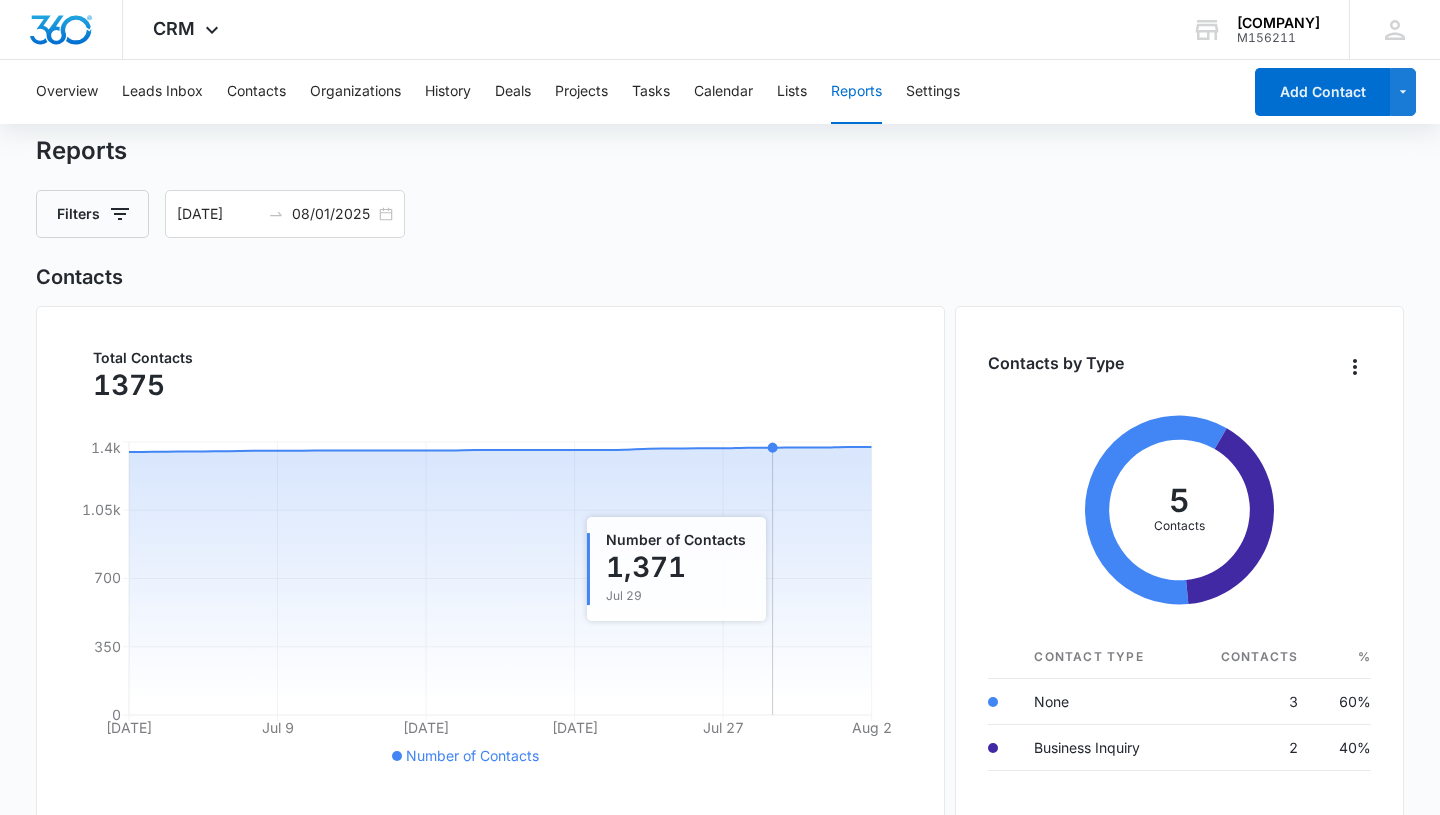 scroll, scrollTop: 0, scrollLeft: 0, axis: both 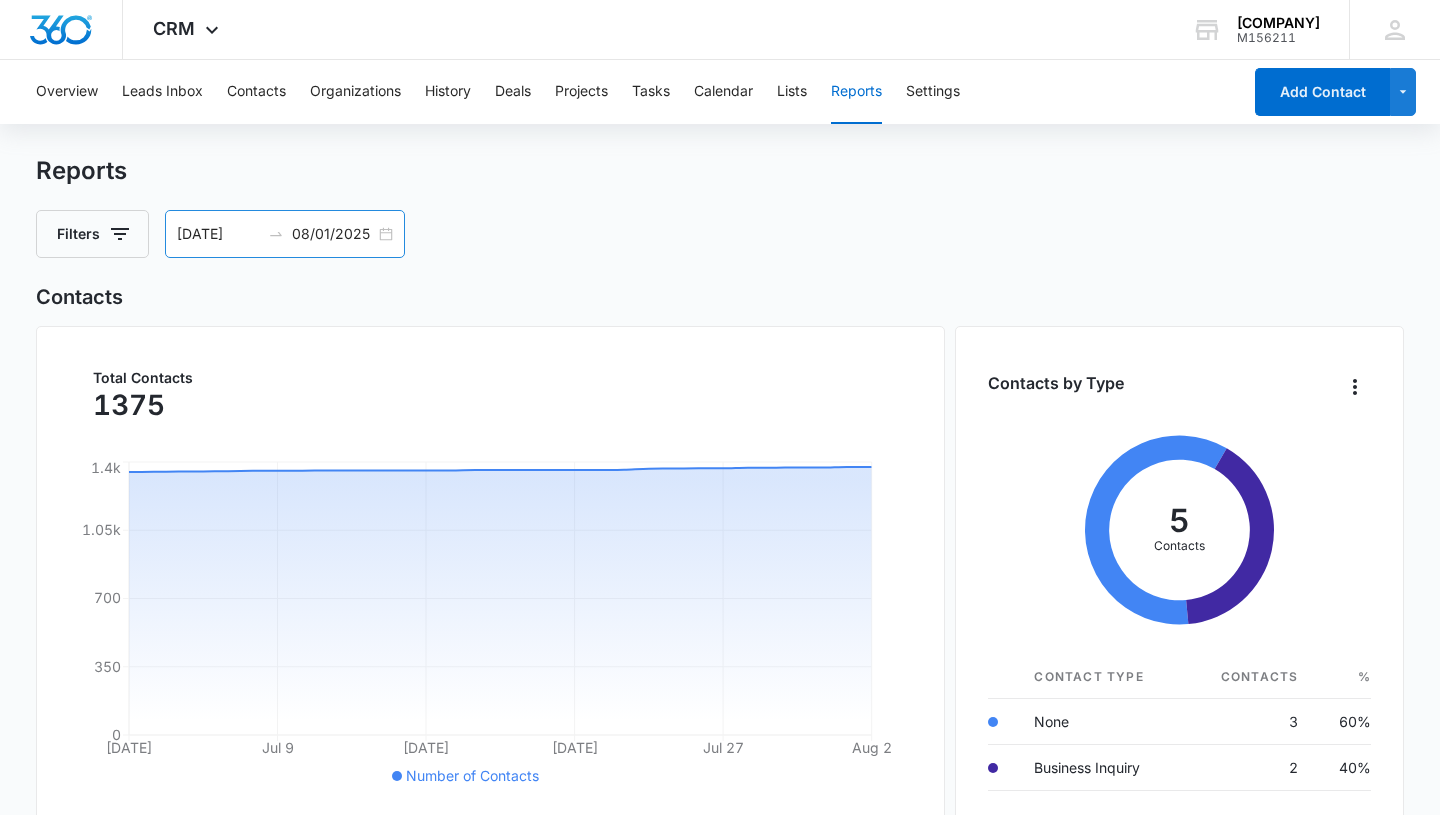 click on "[DATE]" at bounding box center [218, 234] 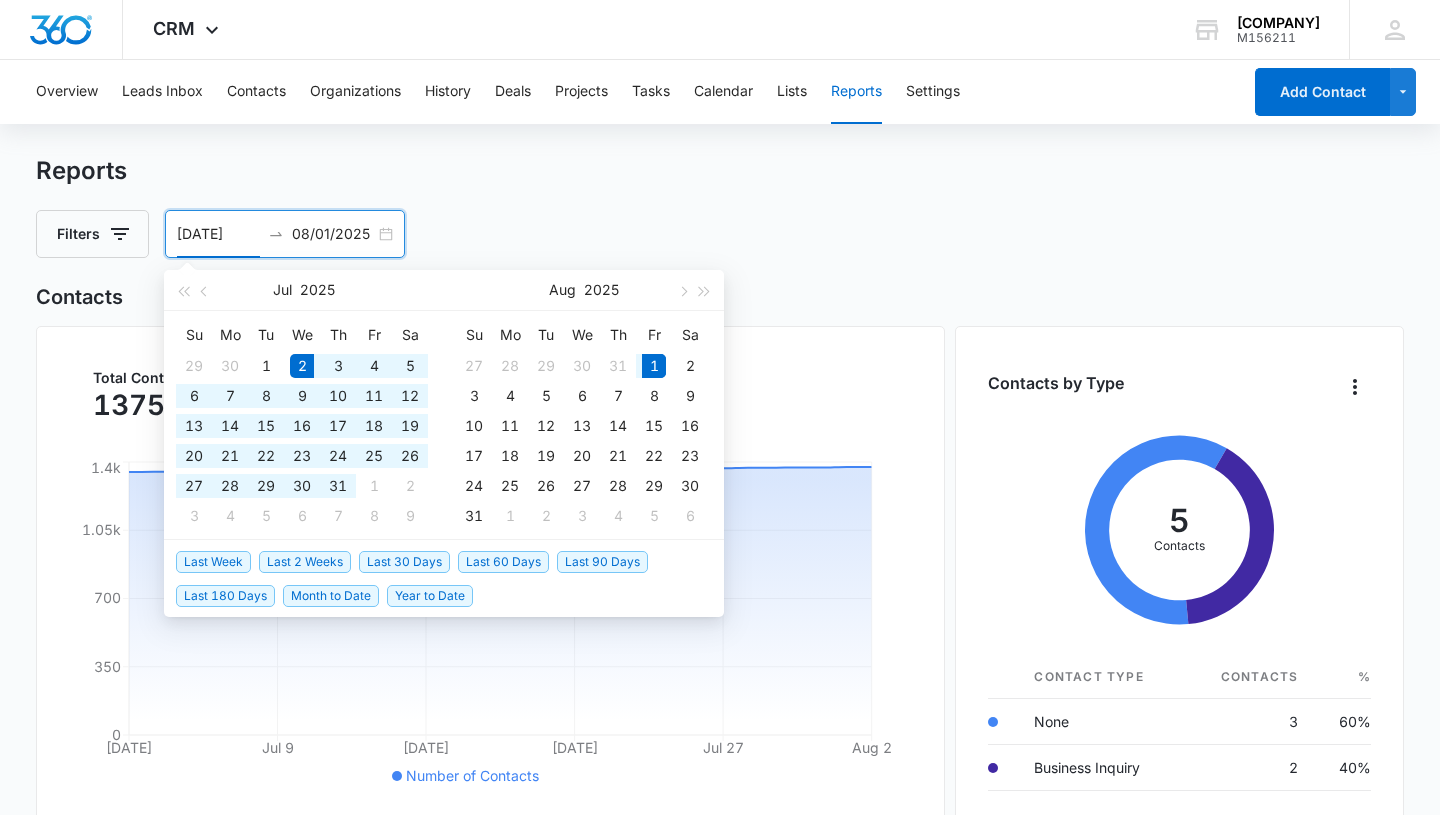 click on "[DATE]" at bounding box center [218, 234] 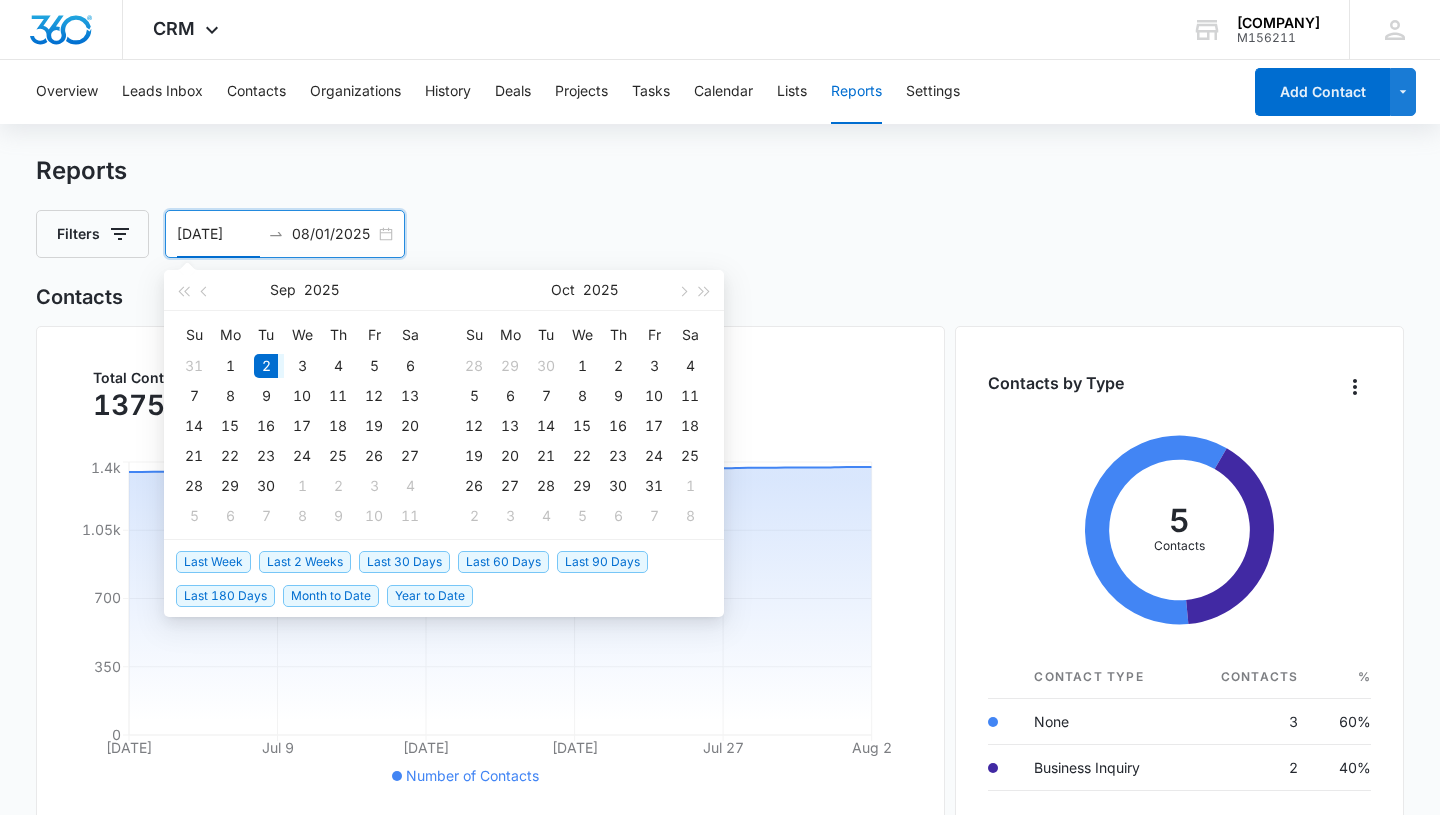 click on "[DATE]" at bounding box center (218, 234) 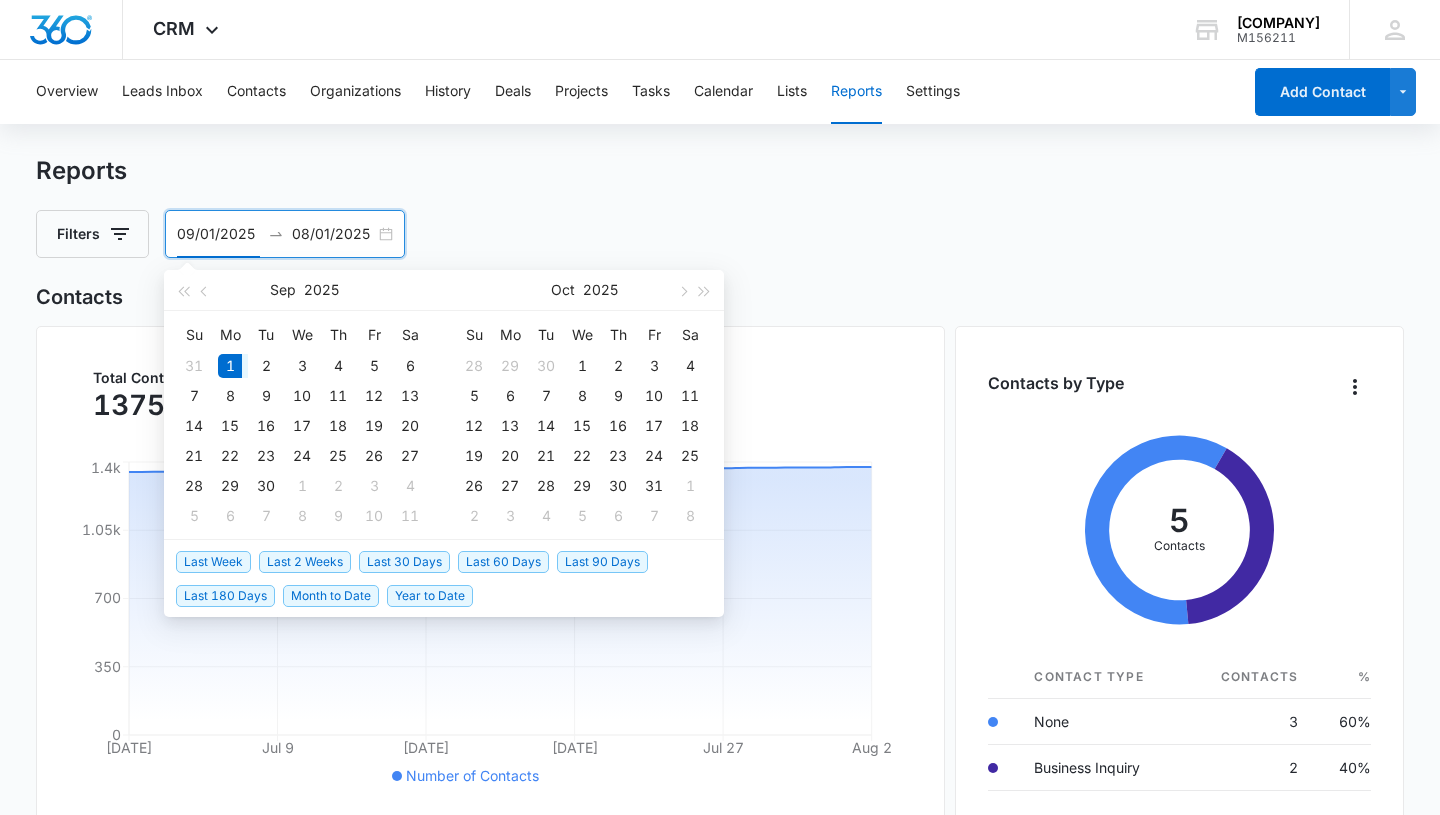 click on "09/01/2025" at bounding box center (218, 234) 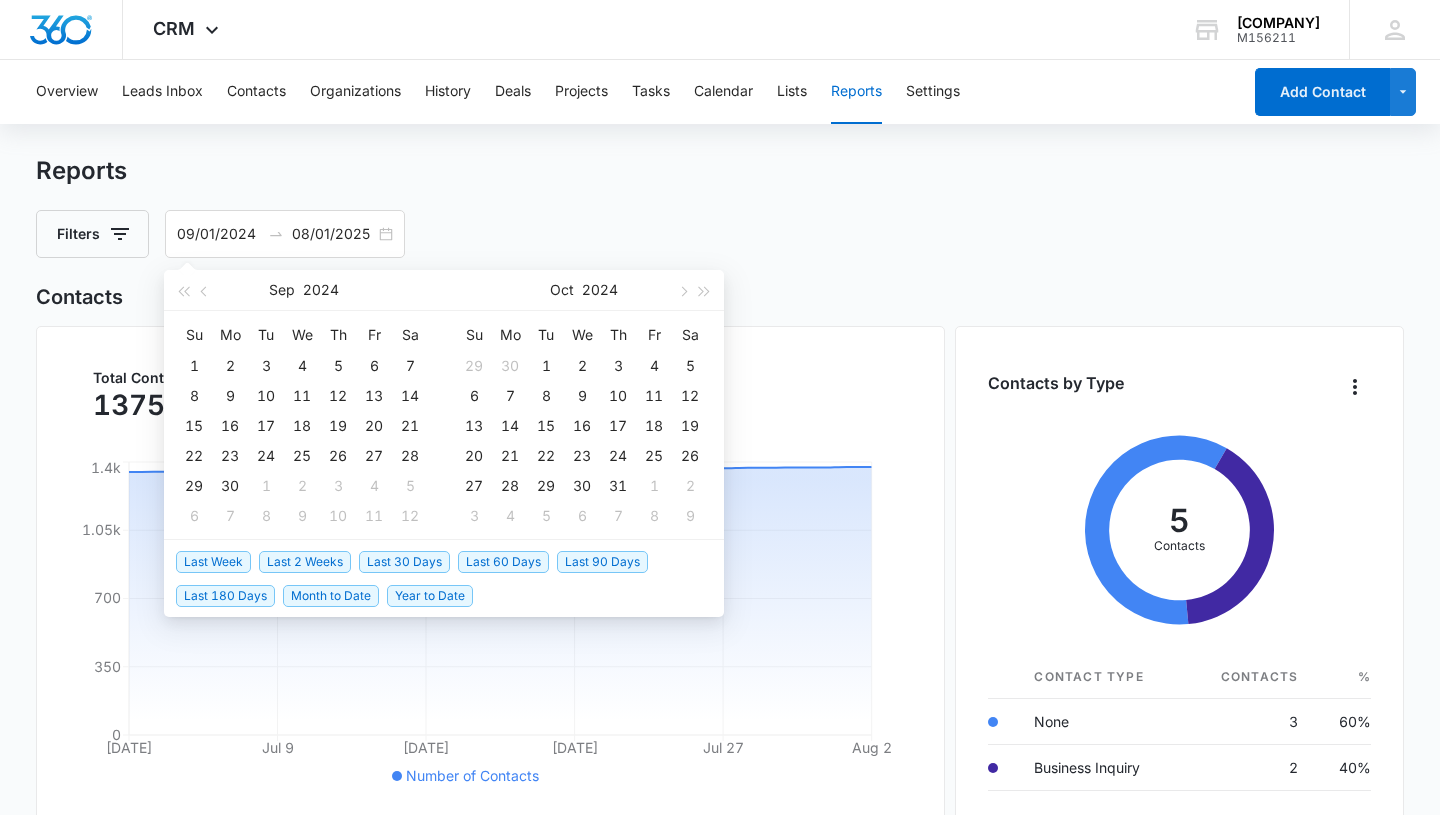 click on "Filters 09/01/2024 08/01/2025 Sep 2024 Su Mo Tu We Th Fr Sa 1 2 3 4 5 6 7 8 9 10 11 12 13 14 15 16 17 18 19 20 21 22 23 24 25 26 27 28 29 30 1 2 3 4 5 6 7 8 9 10 11 12 Oct 2024 Su Mo Tu We Th Fr Sa 29 30 1 2 3 4 5 6 7 8 9 10 11 12 13 14 15 16 17 18 19 20 21 22 23 24 25 26 27 28 29 30 31 1 2 3 4 5 6 7 8 9 Last  Week Last 2 Weeks Last 30 Days Last 60 Days Last 90 Days Last 180 Days Month to Date Year to Date" at bounding box center (720, 234) 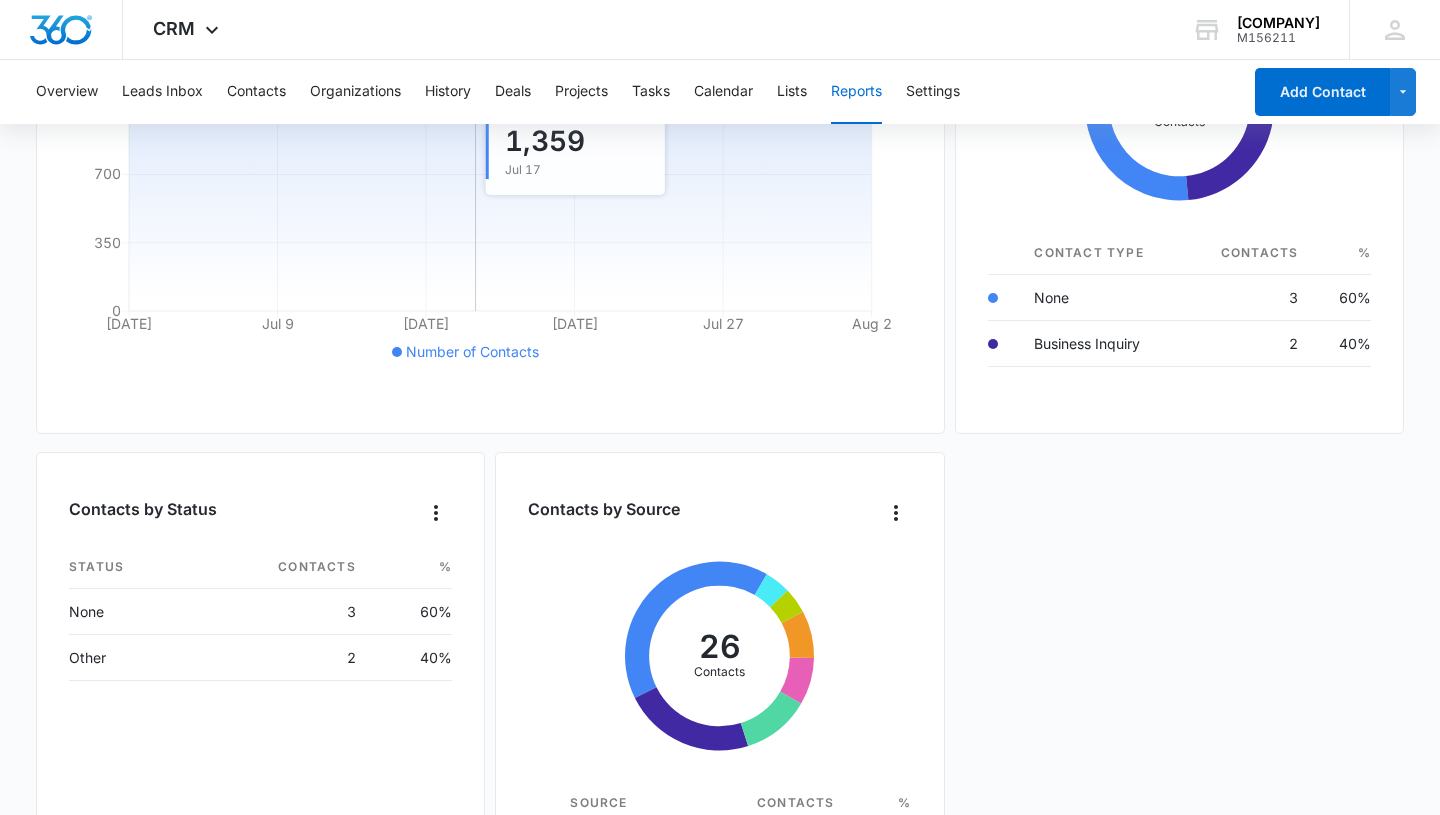 scroll, scrollTop: 417, scrollLeft: 0, axis: vertical 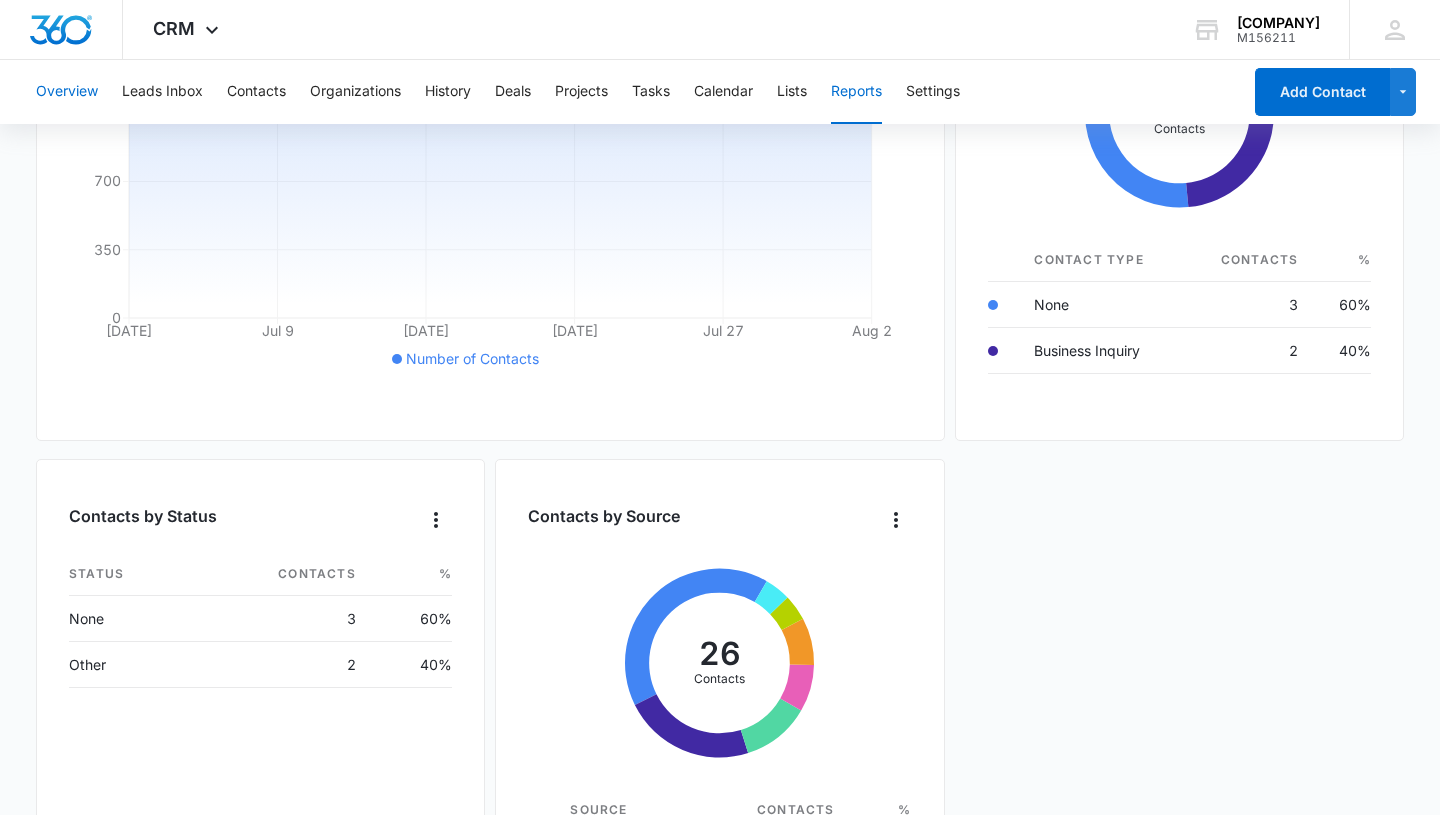 click on "Overview" at bounding box center [67, 92] 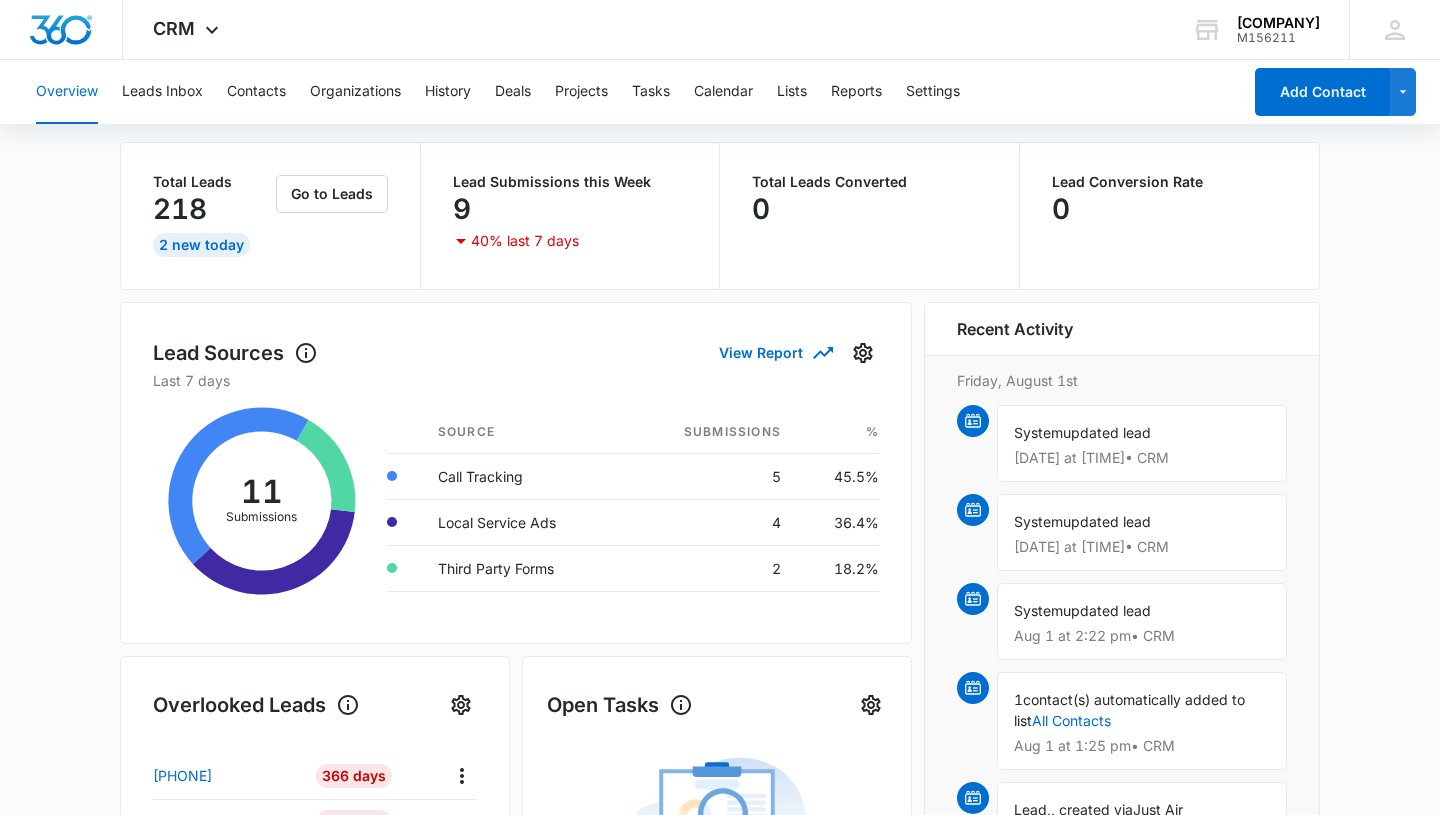 scroll, scrollTop: 0, scrollLeft: 0, axis: both 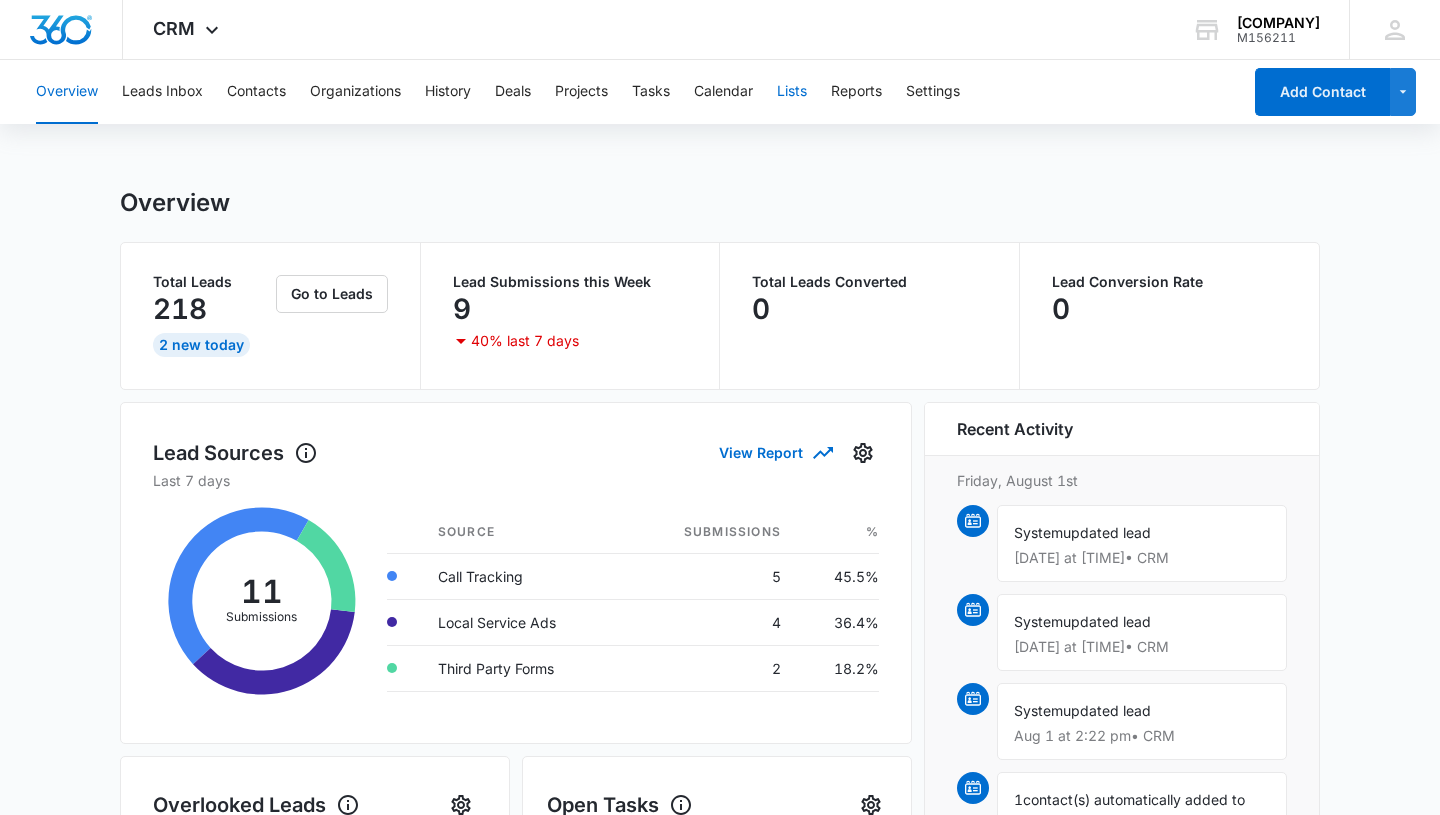 click on "Lists" at bounding box center [792, 92] 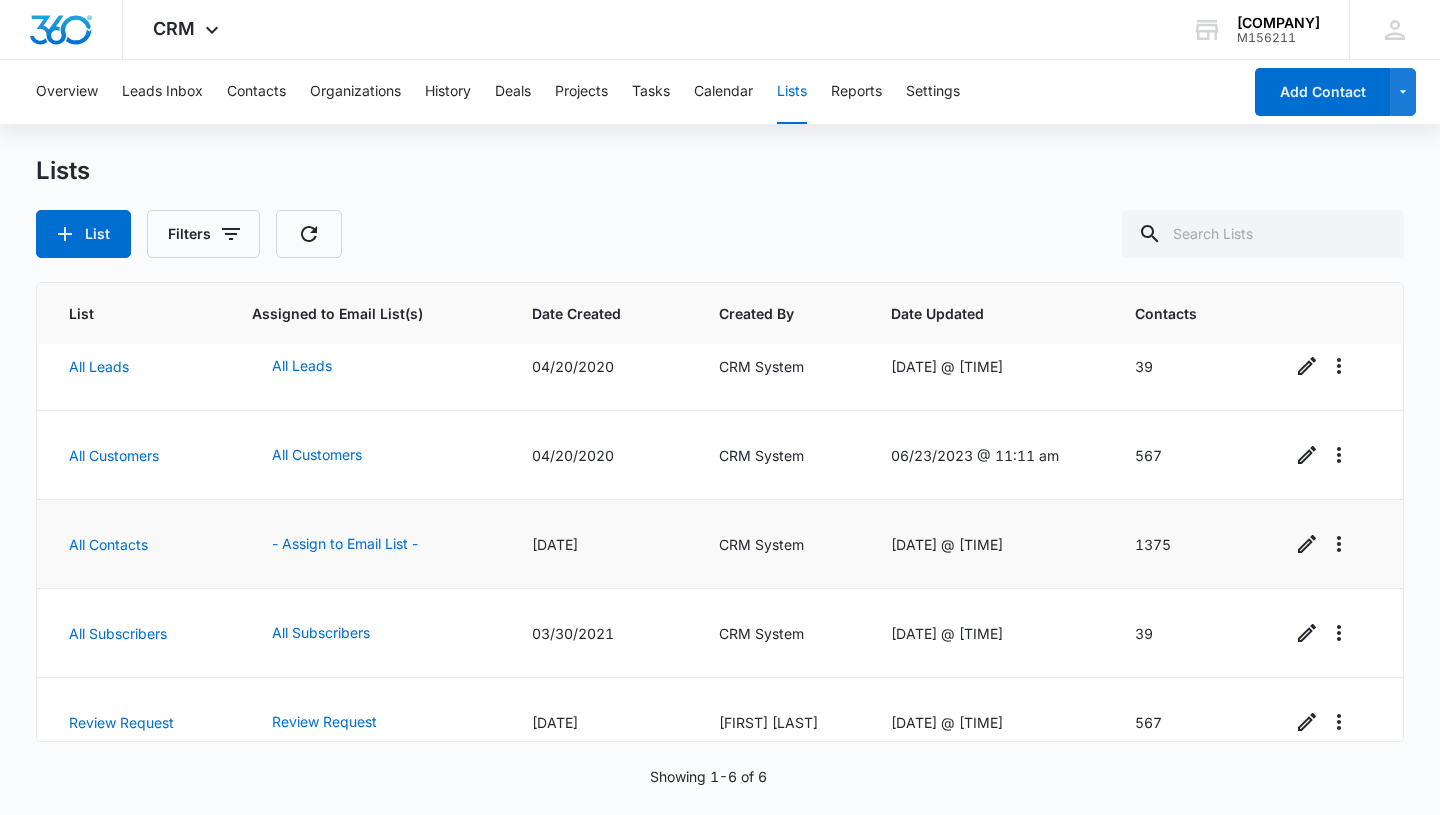 scroll, scrollTop: 0, scrollLeft: 0, axis: both 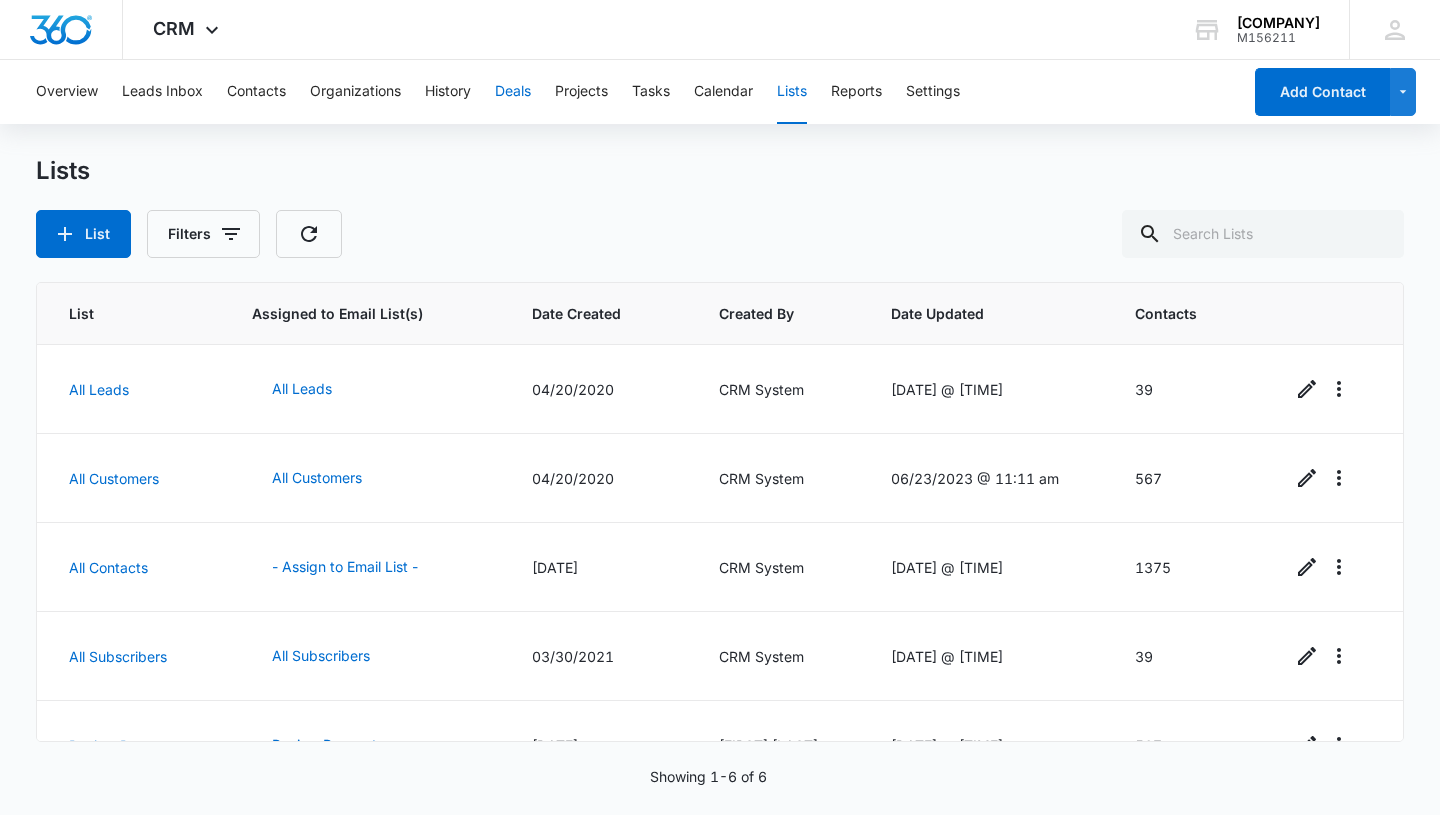 click on "Deals" at bounding box center (513, 92) 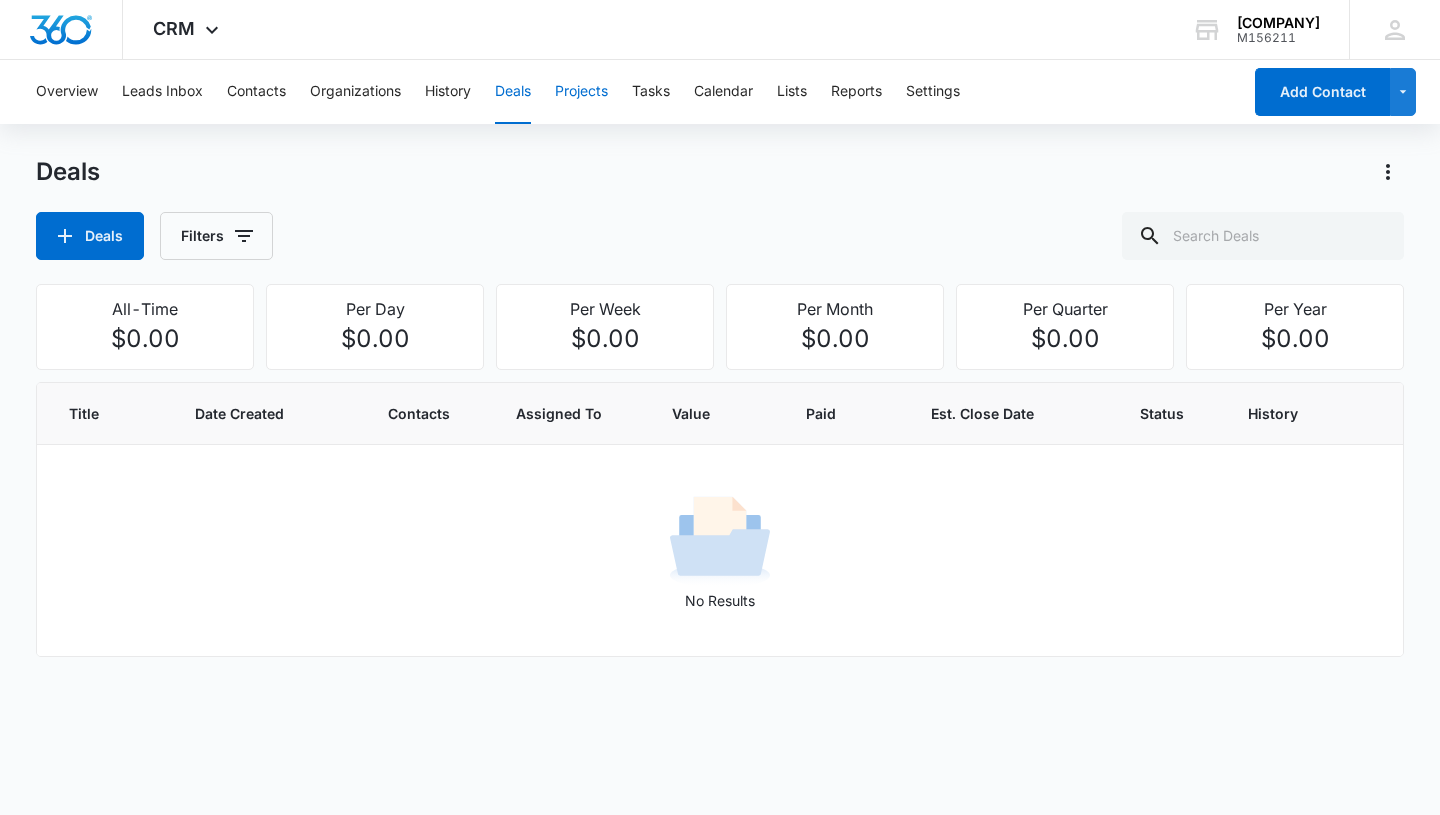 click on "Projects" at bounding box center (581, 92) 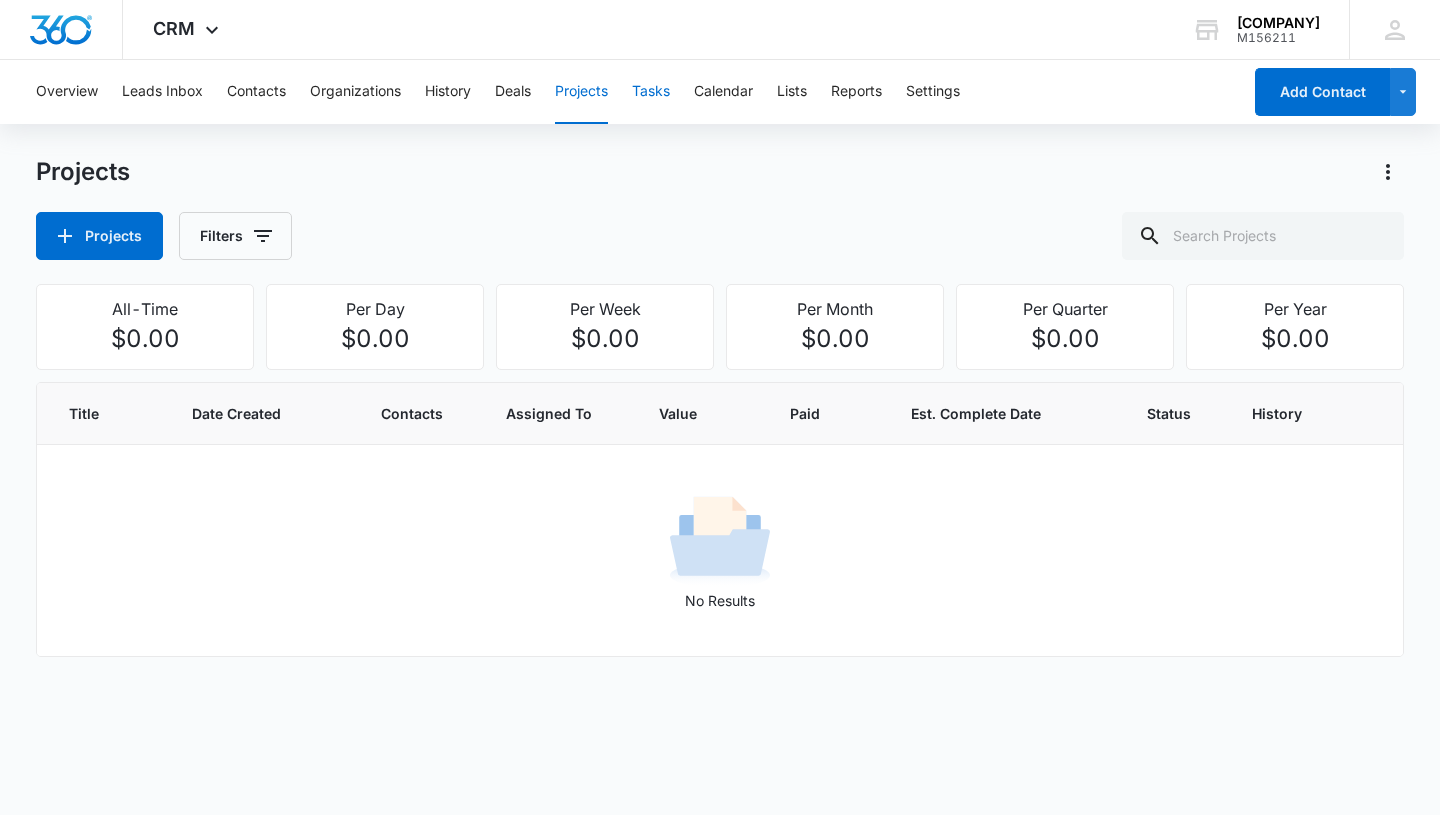 click on "Tasks" at bounding box center [651, 92] 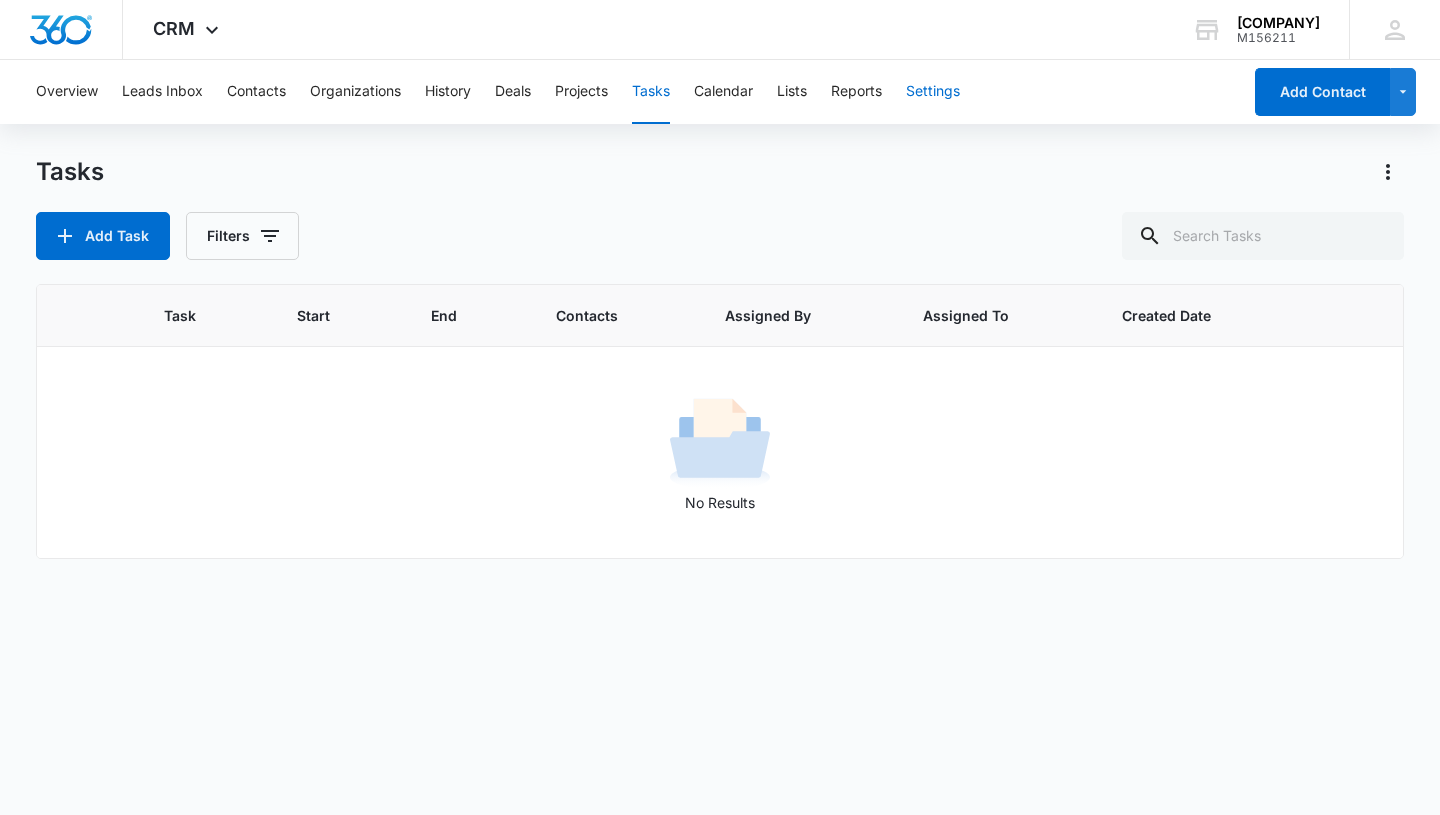 click on "Settings" at bounding box center (933, 92) 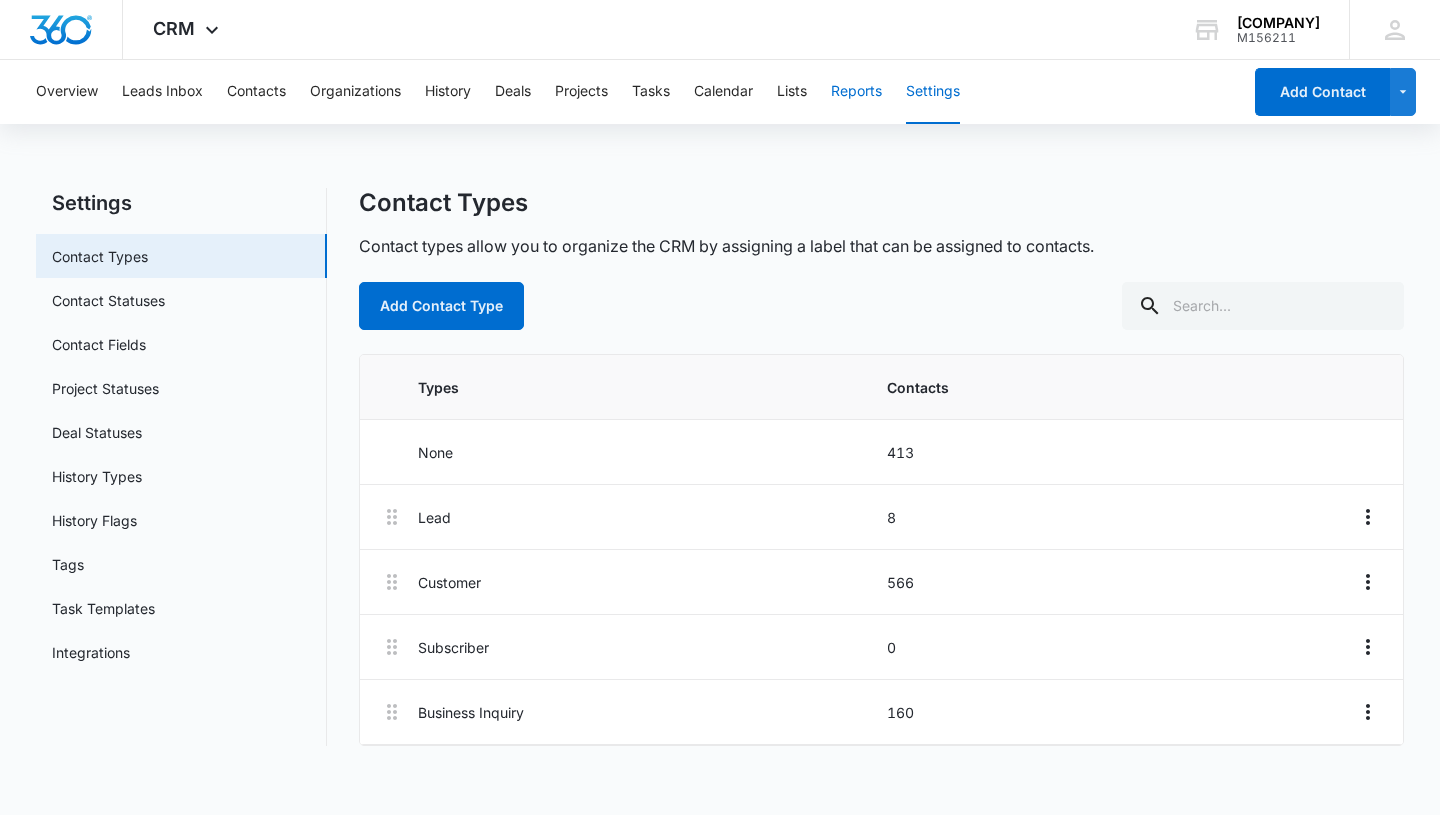 click on "Reports" at bounding box center (856, 92) 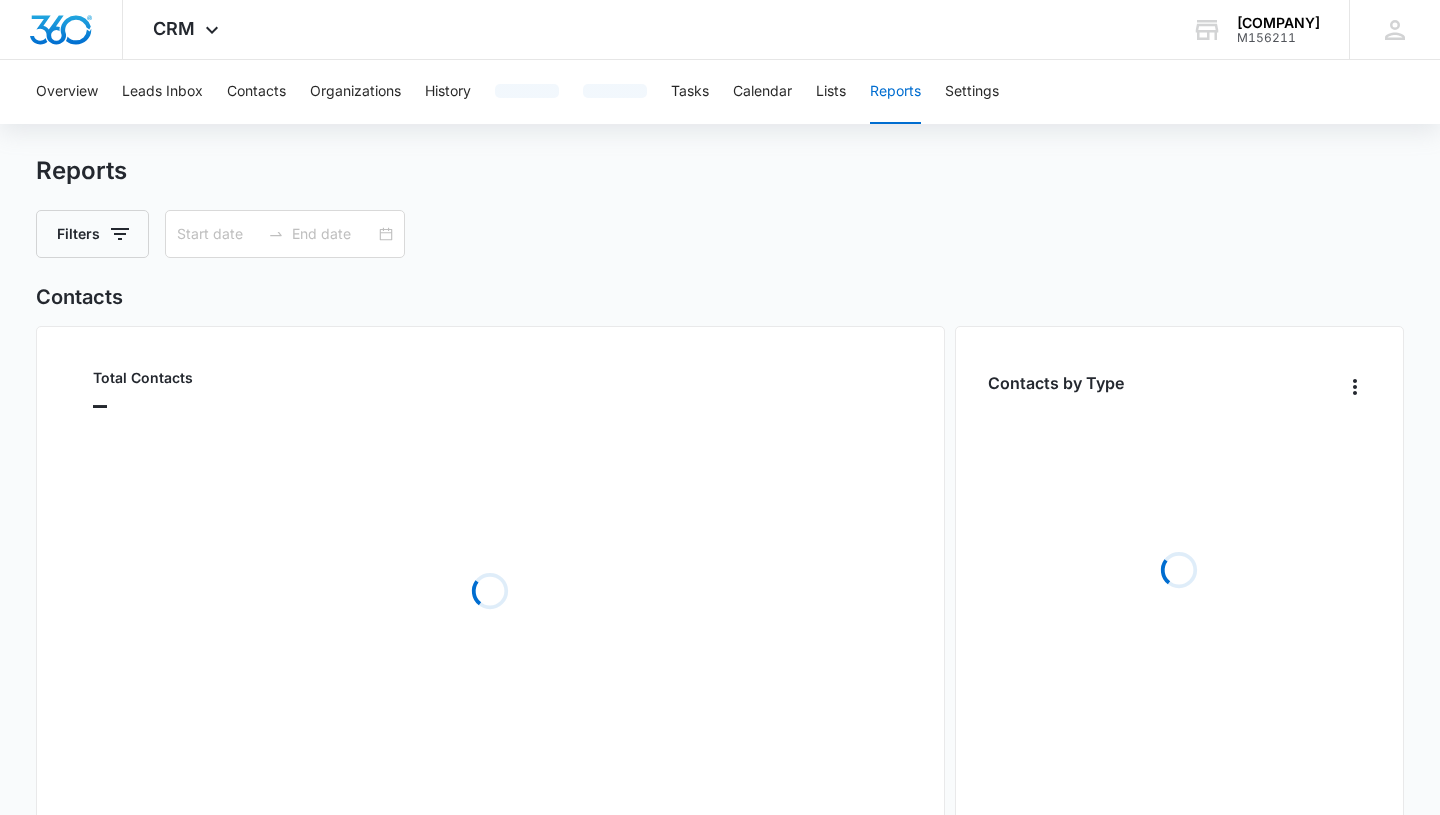 type on "[DATE]" 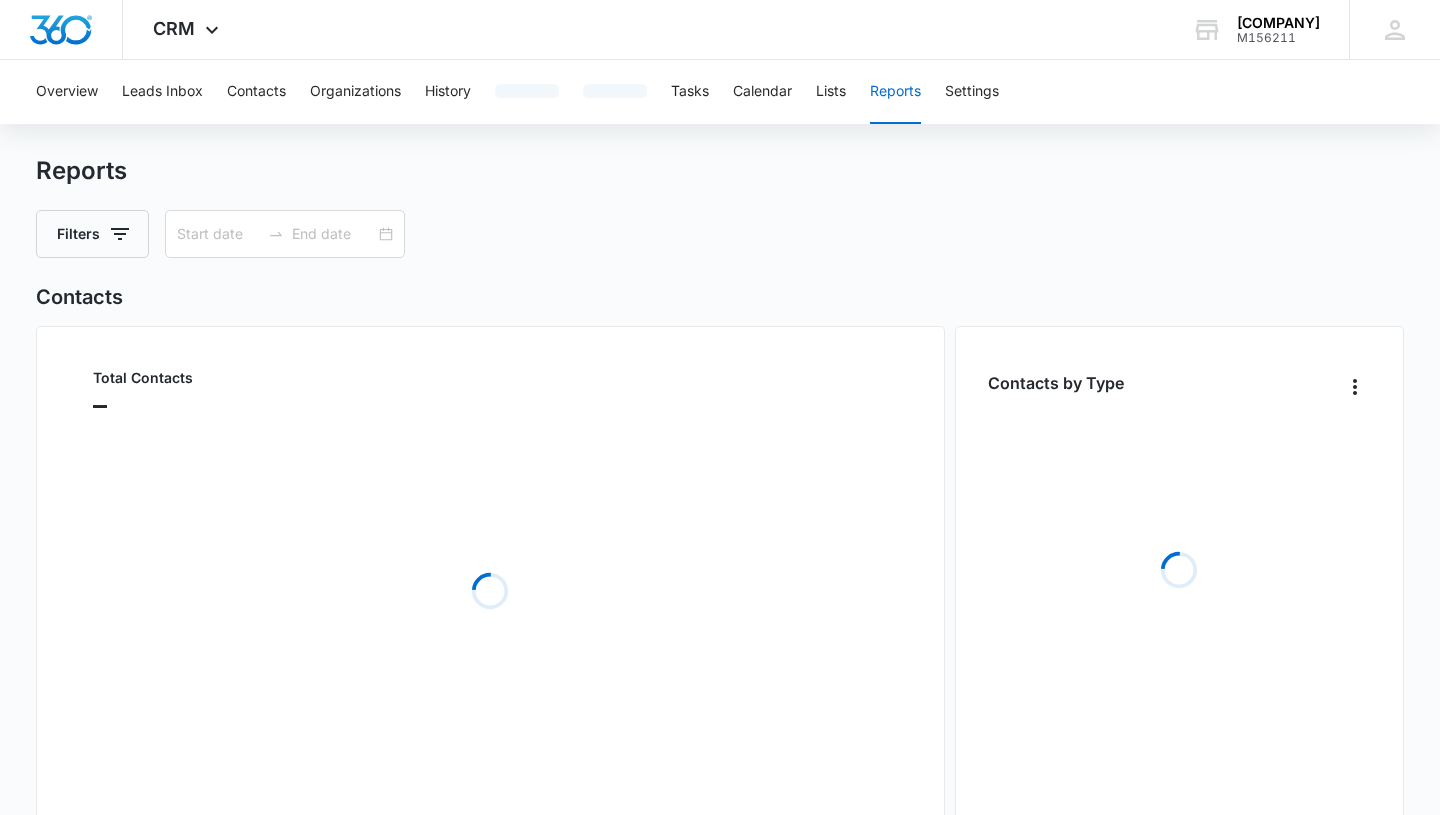 type on "08/01/2025" 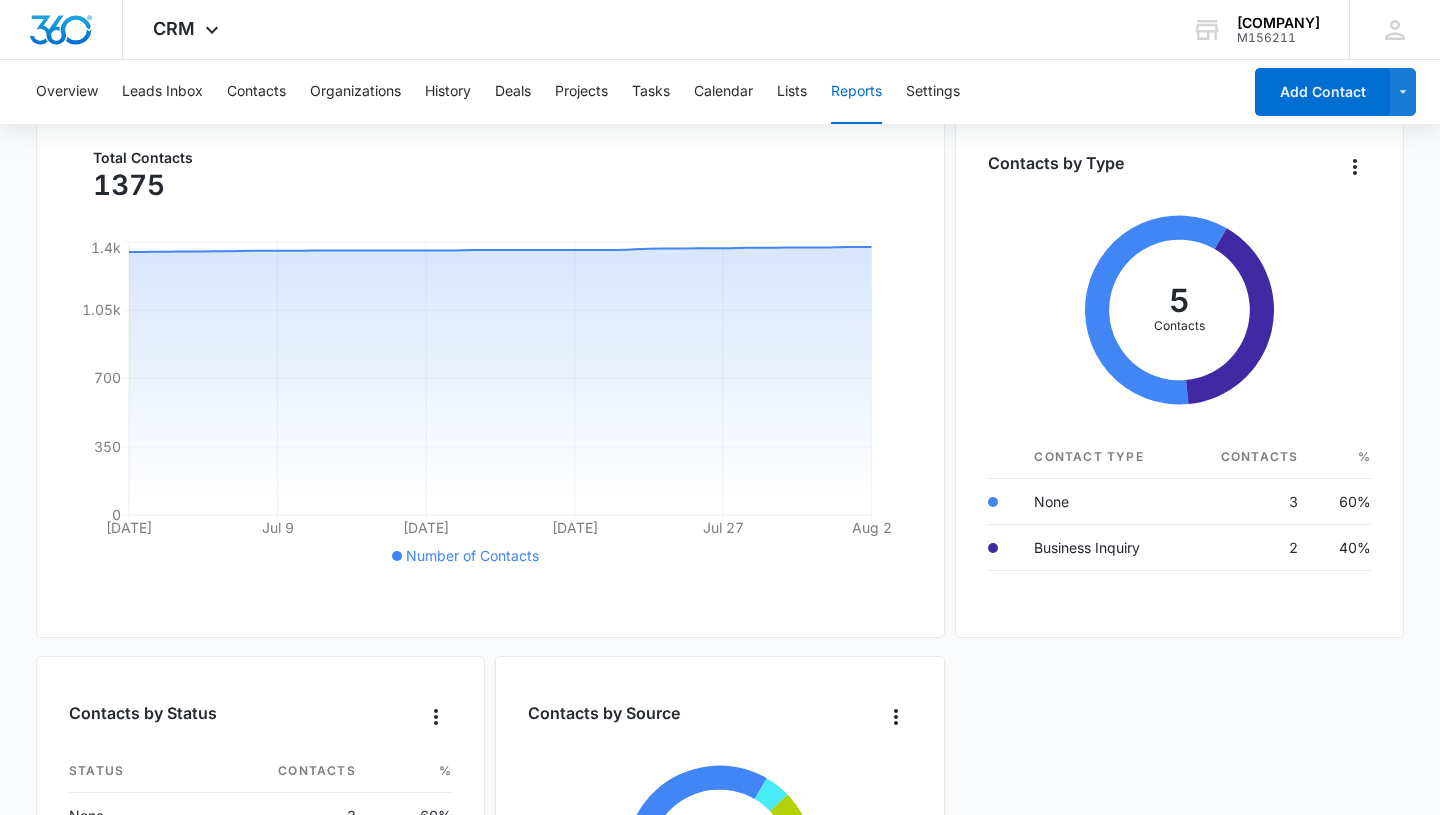 scroll, scrollTop: 0, scrollLeft: 0, axis: both 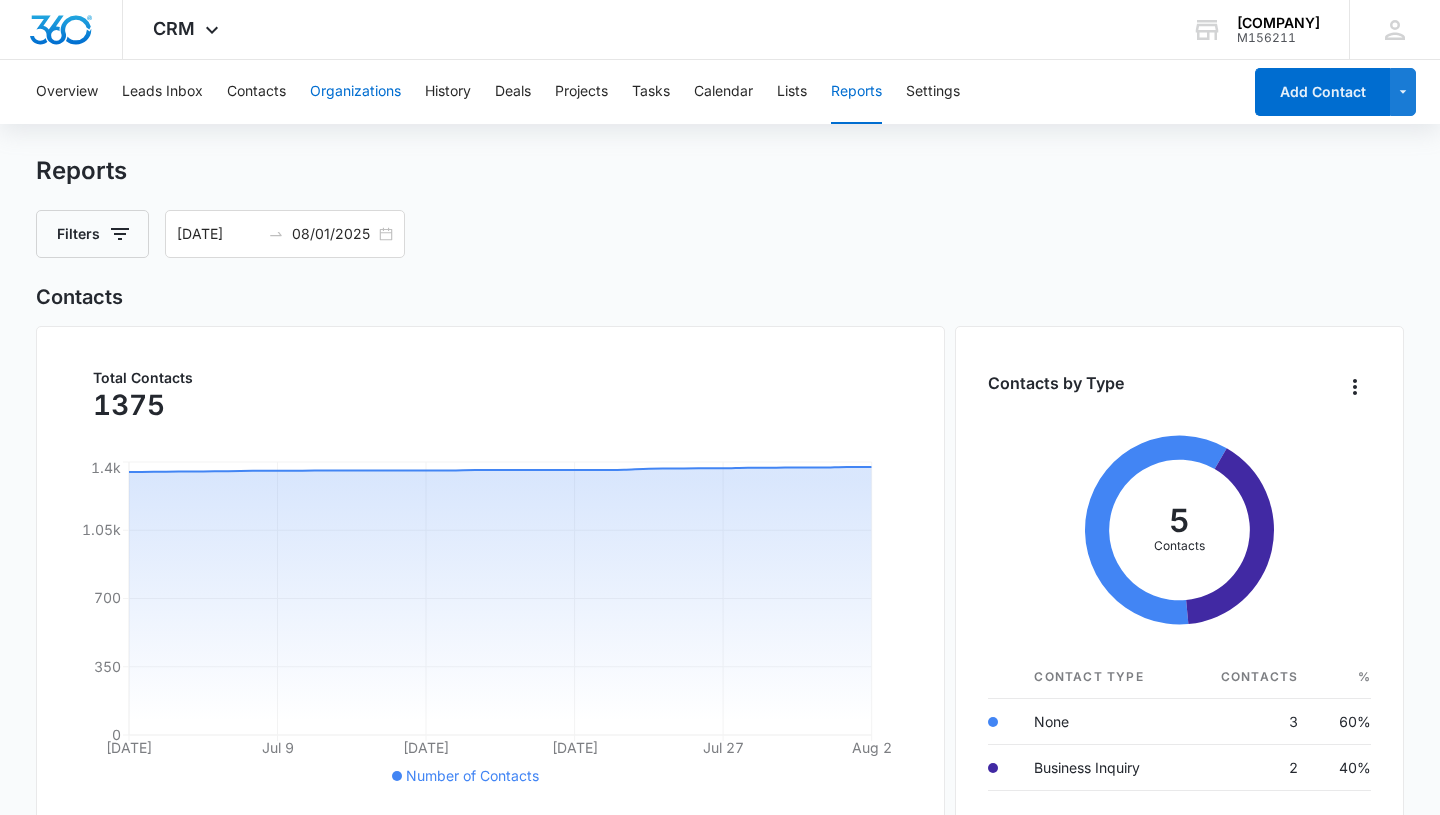click on "Organizations" at bounding box center [355, 92] 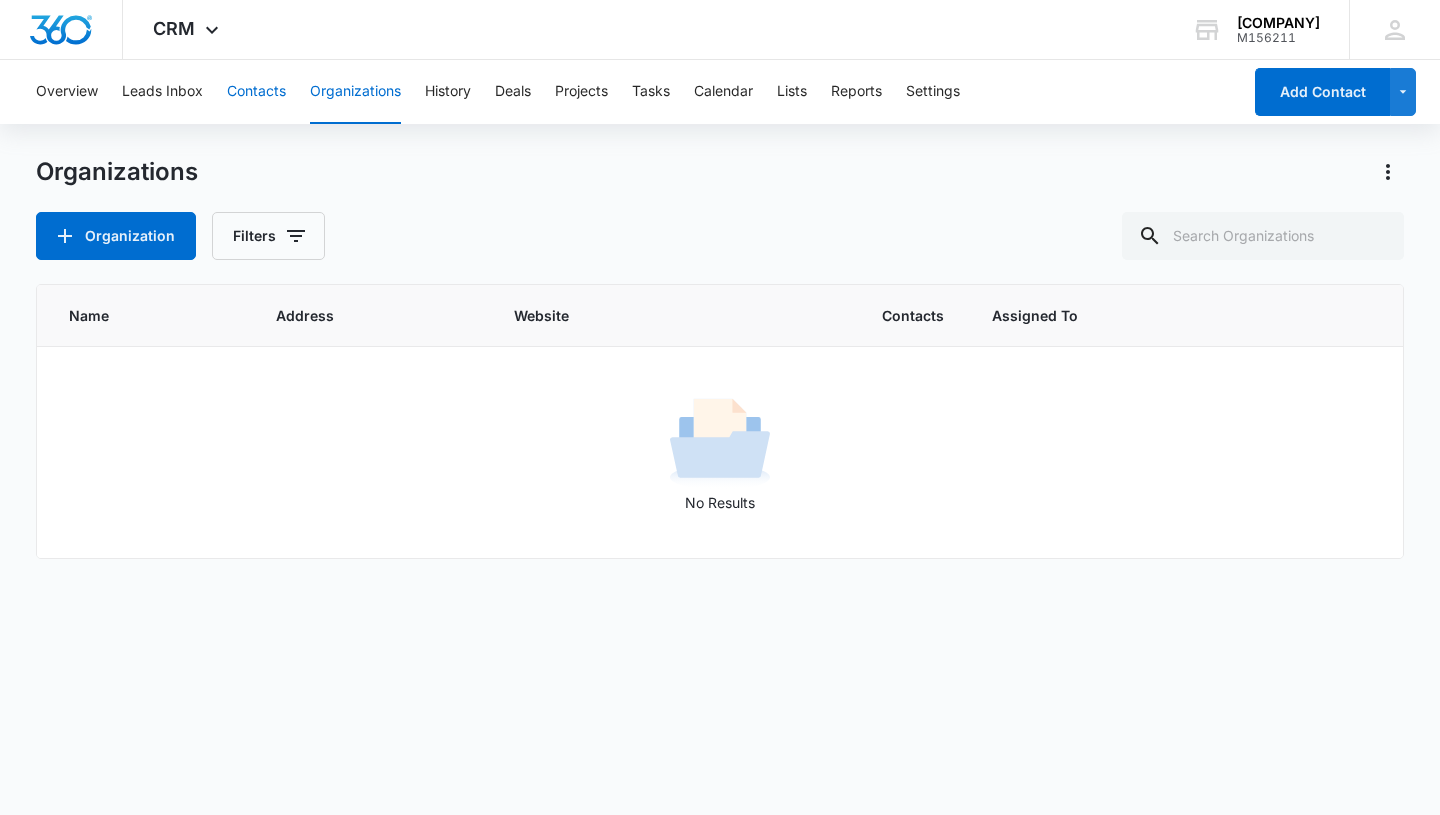 click on "Contacts" at bounding box center [256, 92] 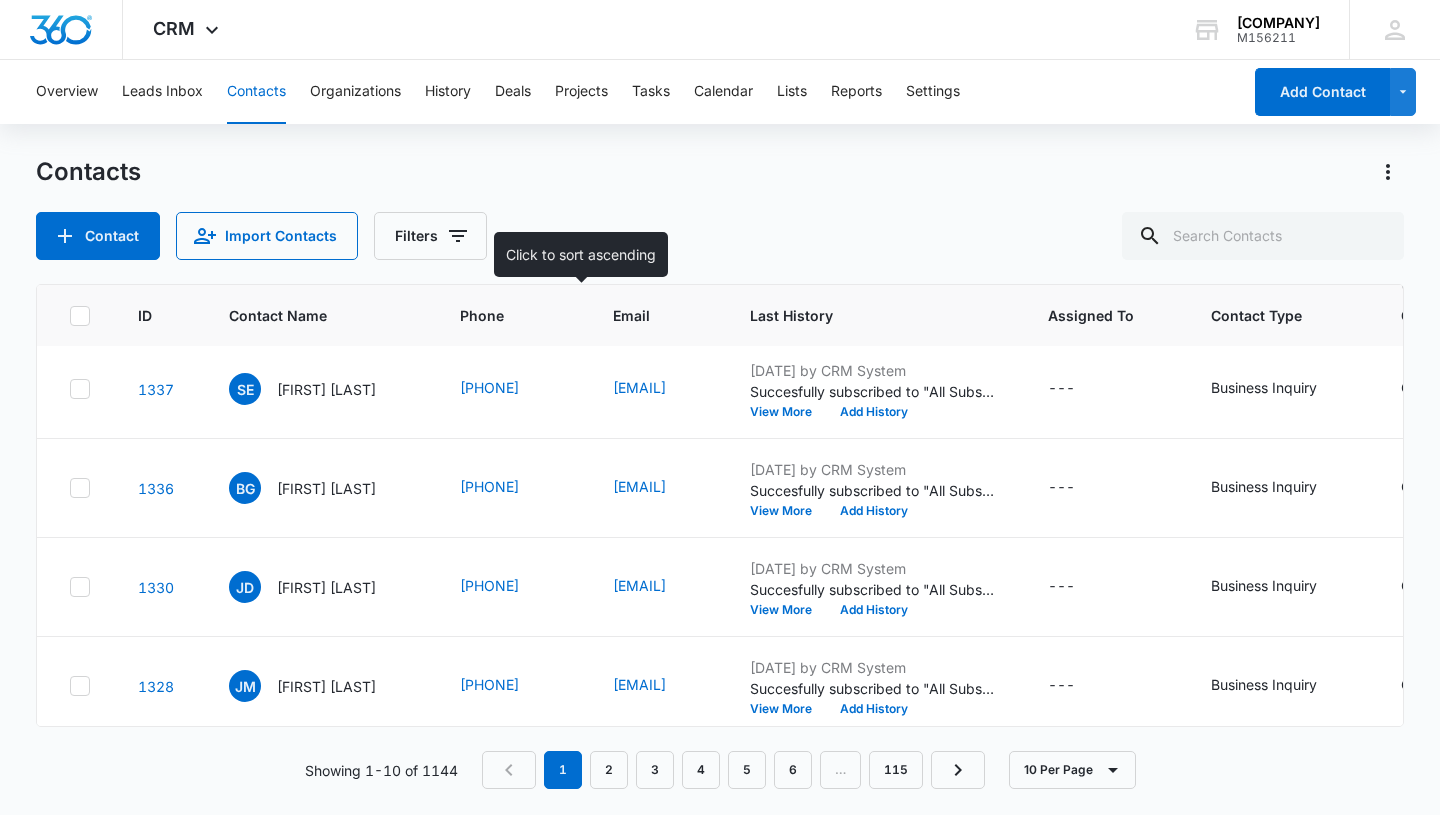 scroll, scrollTop: 610, scrollLeft: 0, axis: vertical 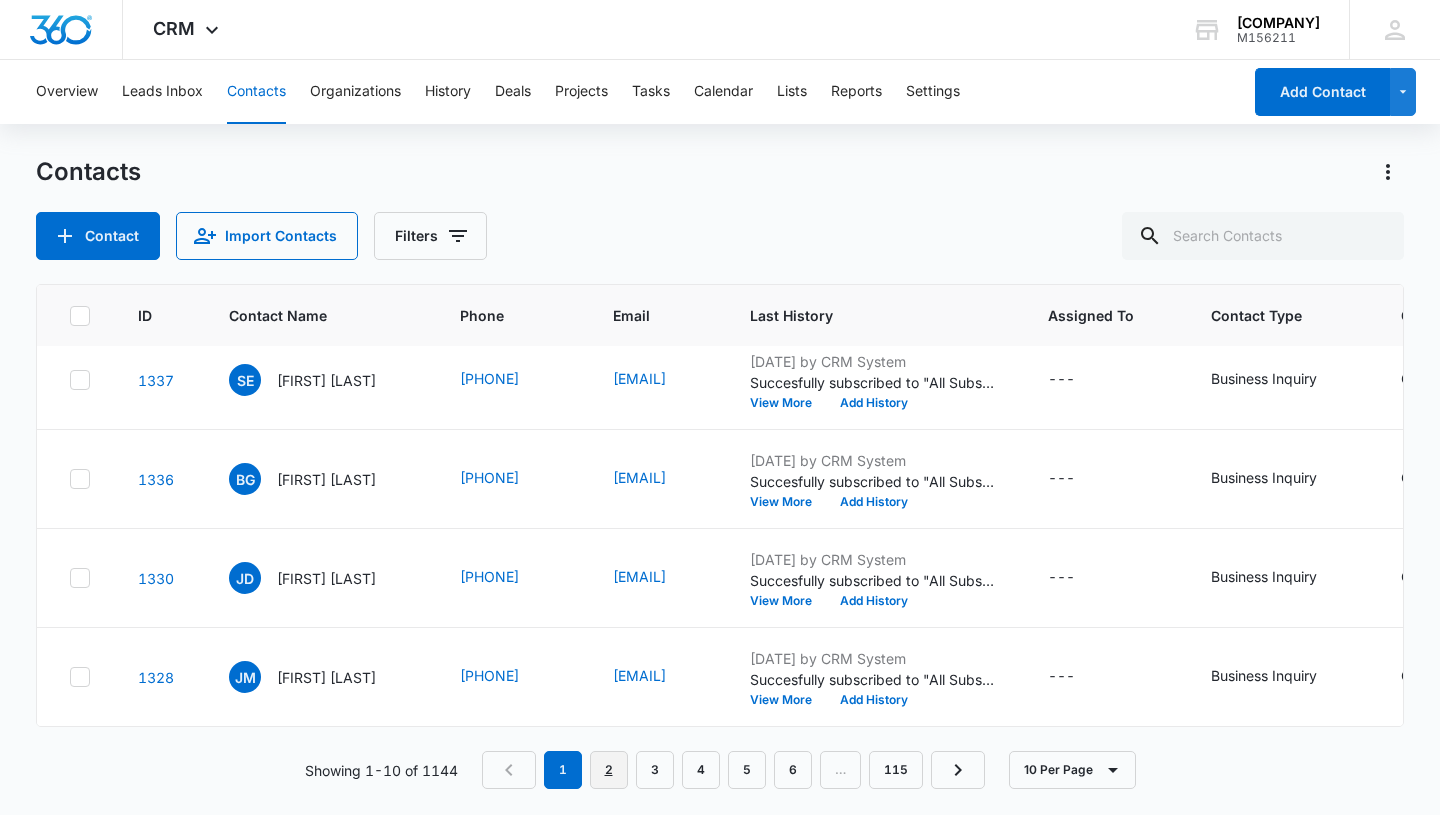 click on "2" at bounding box center [609, 770] 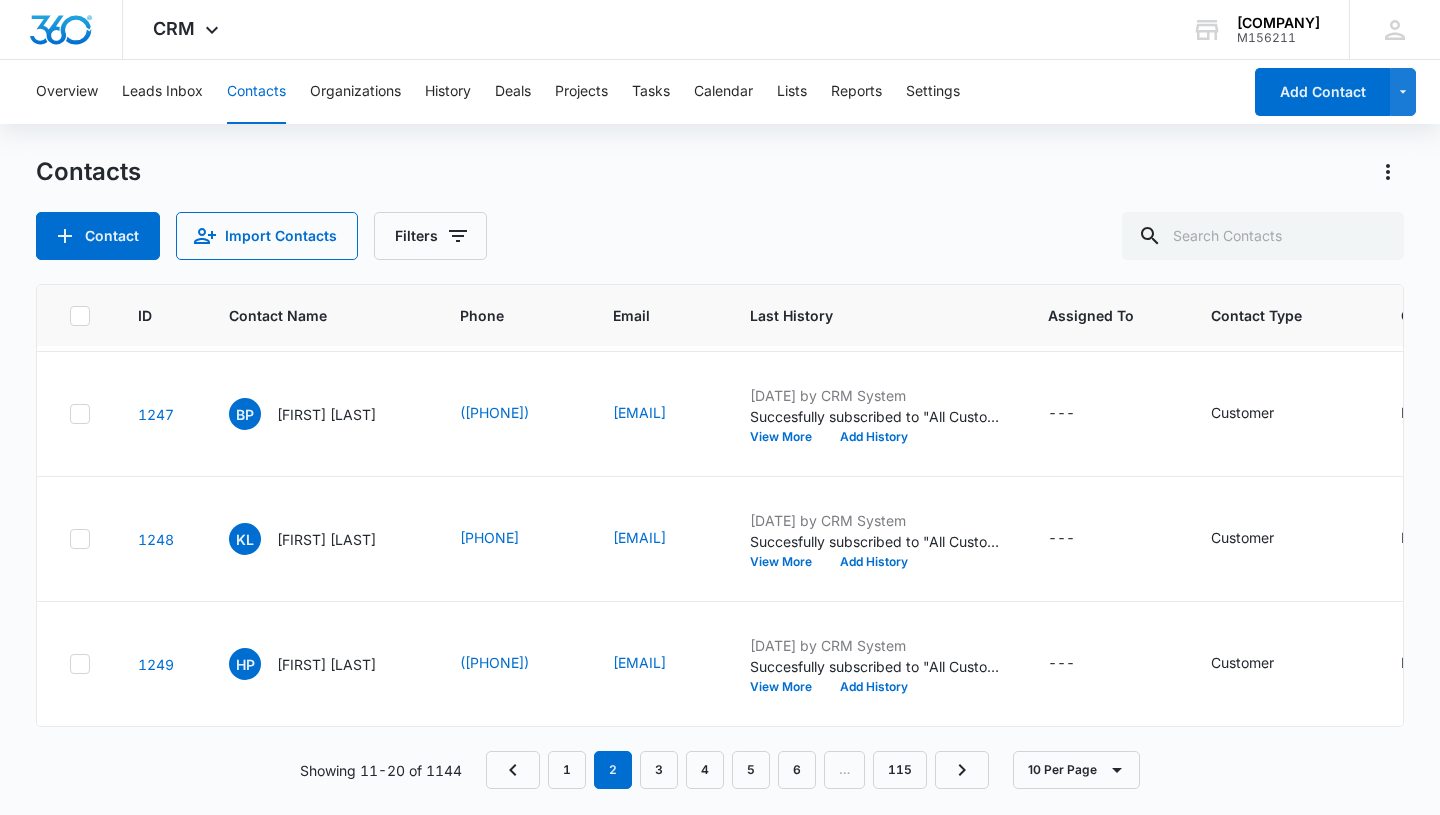 scroll, scrollTop: 814, scrollLeft: 0, axis: vertical 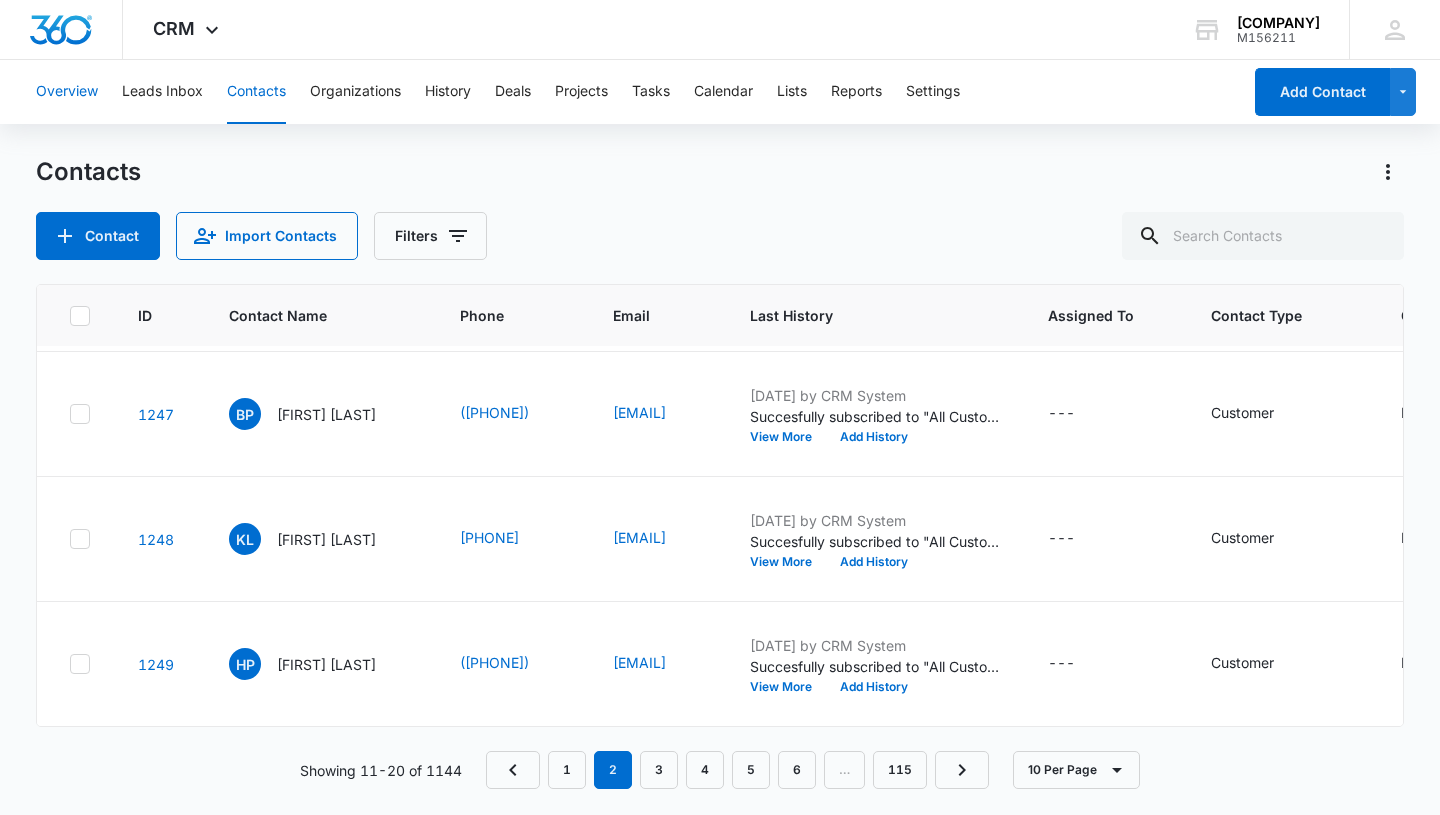 click on "Overview" at bounding box center (67, 92) 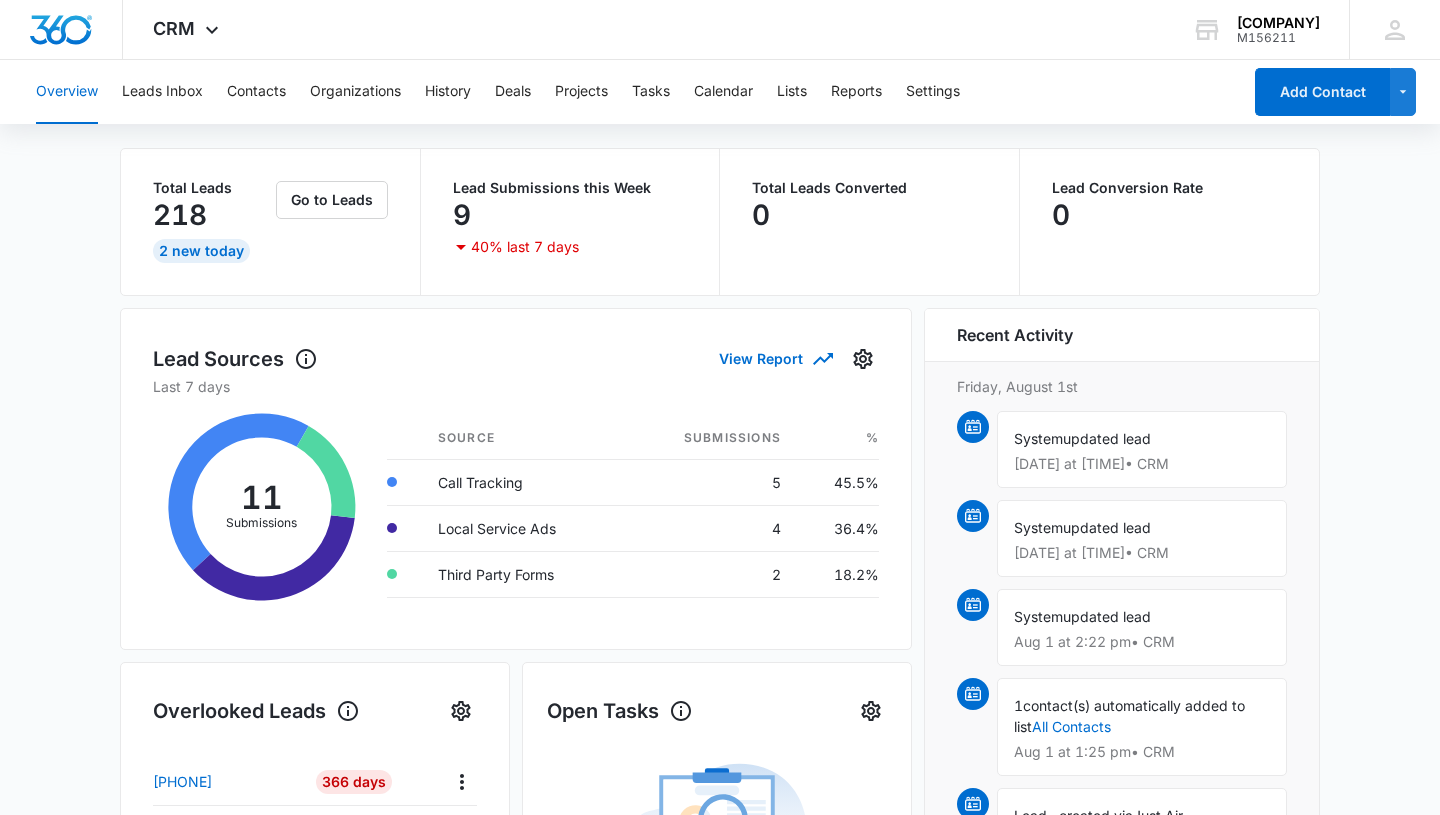 scroll, scrollTop: 0, scrollLeft: 0, axis: both 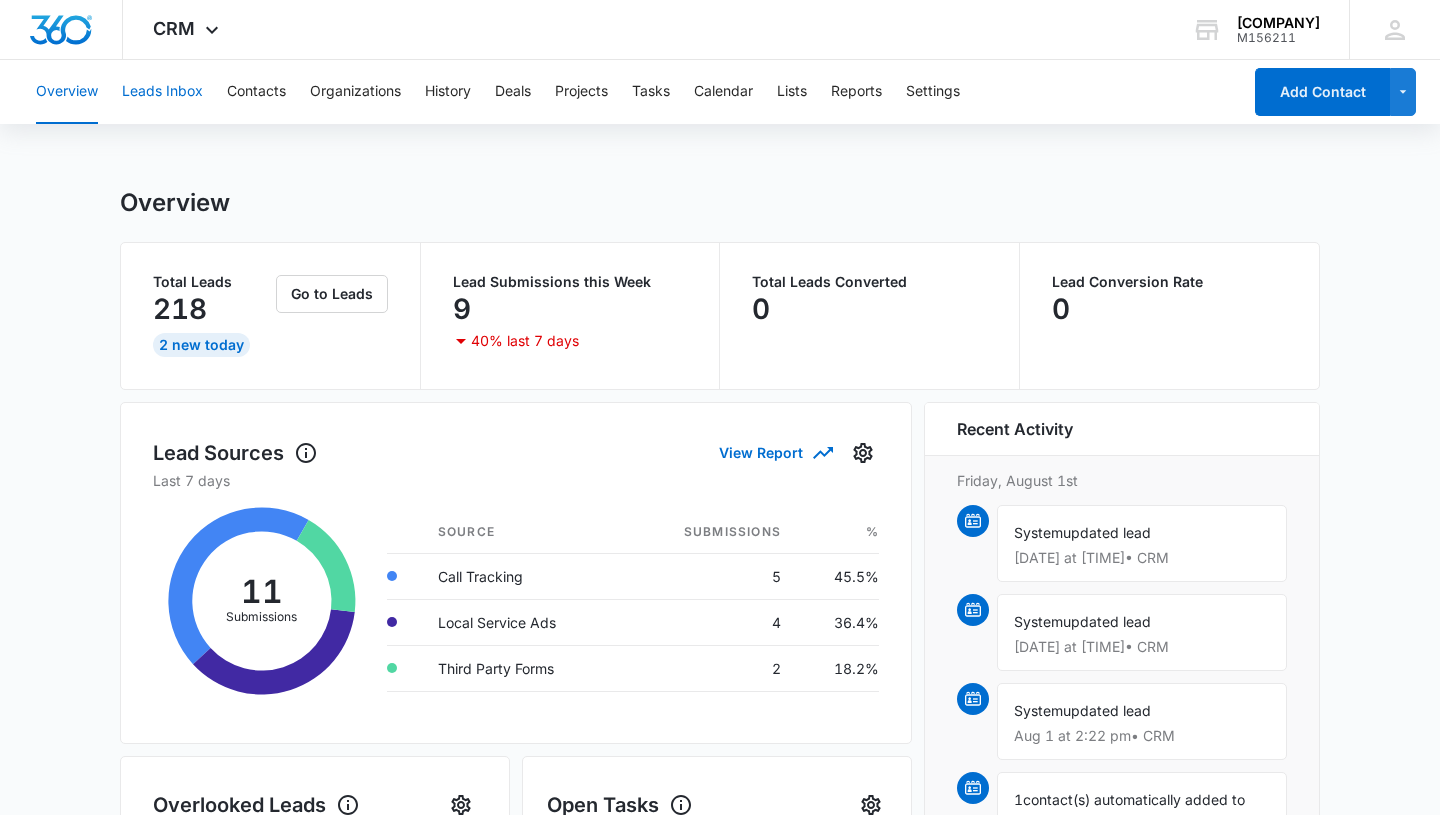 click on "Leads Inbox" at bounding box center (162, 92) 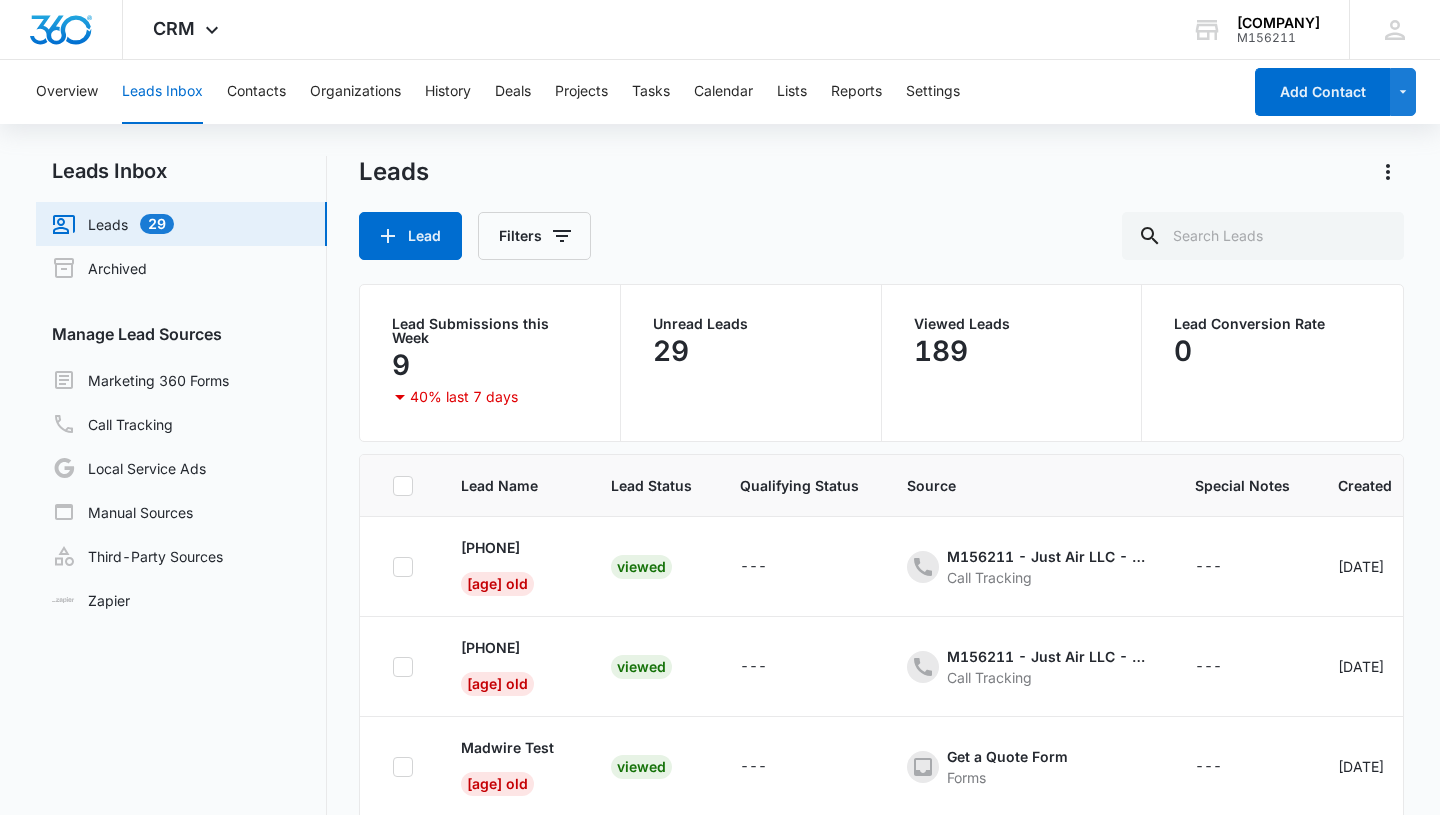 click on "Leads 29" at bounding box center (113, 224) 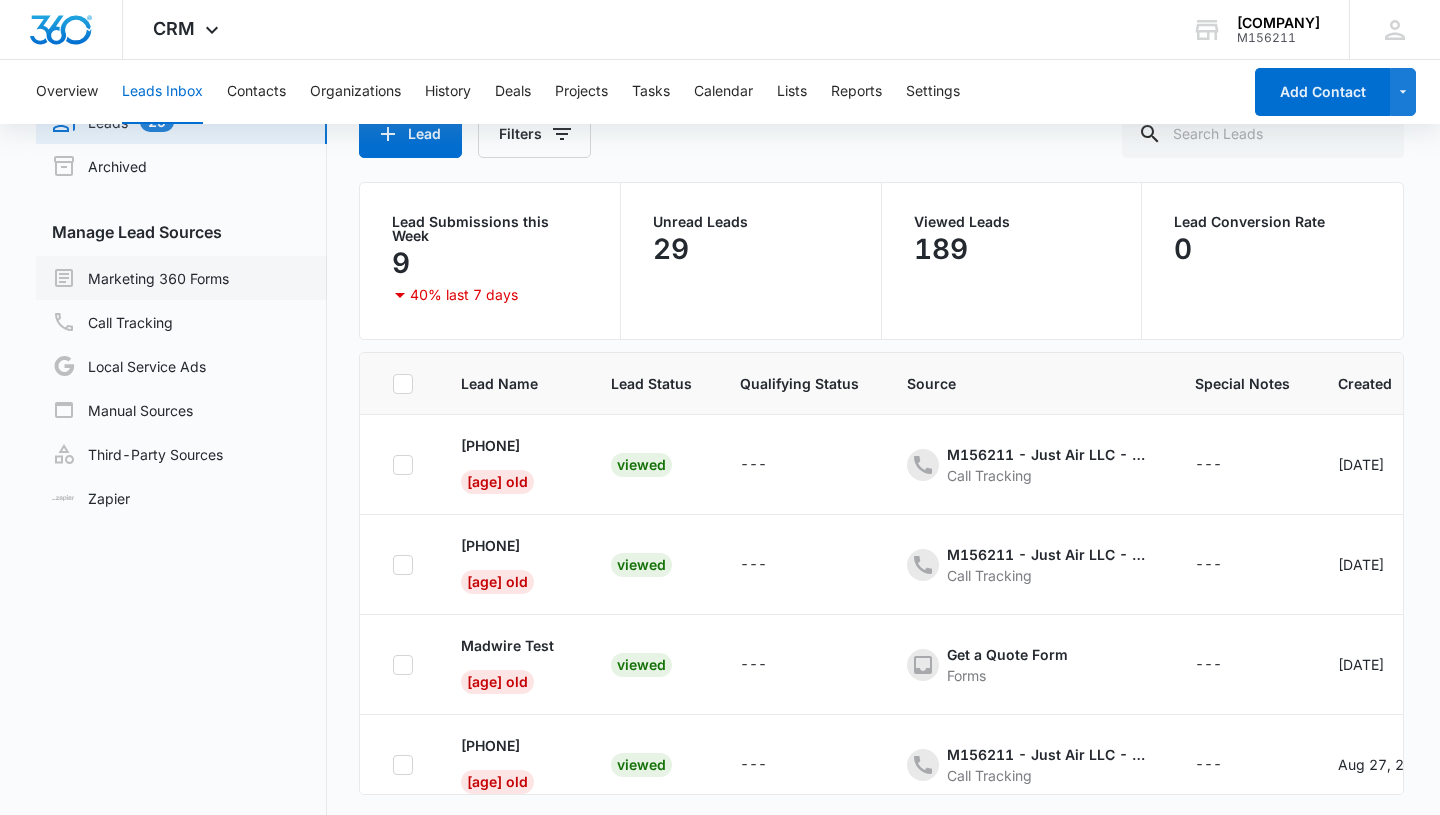 scroll, scrollTop: 154, scrollLeft: 0, axis: vertical 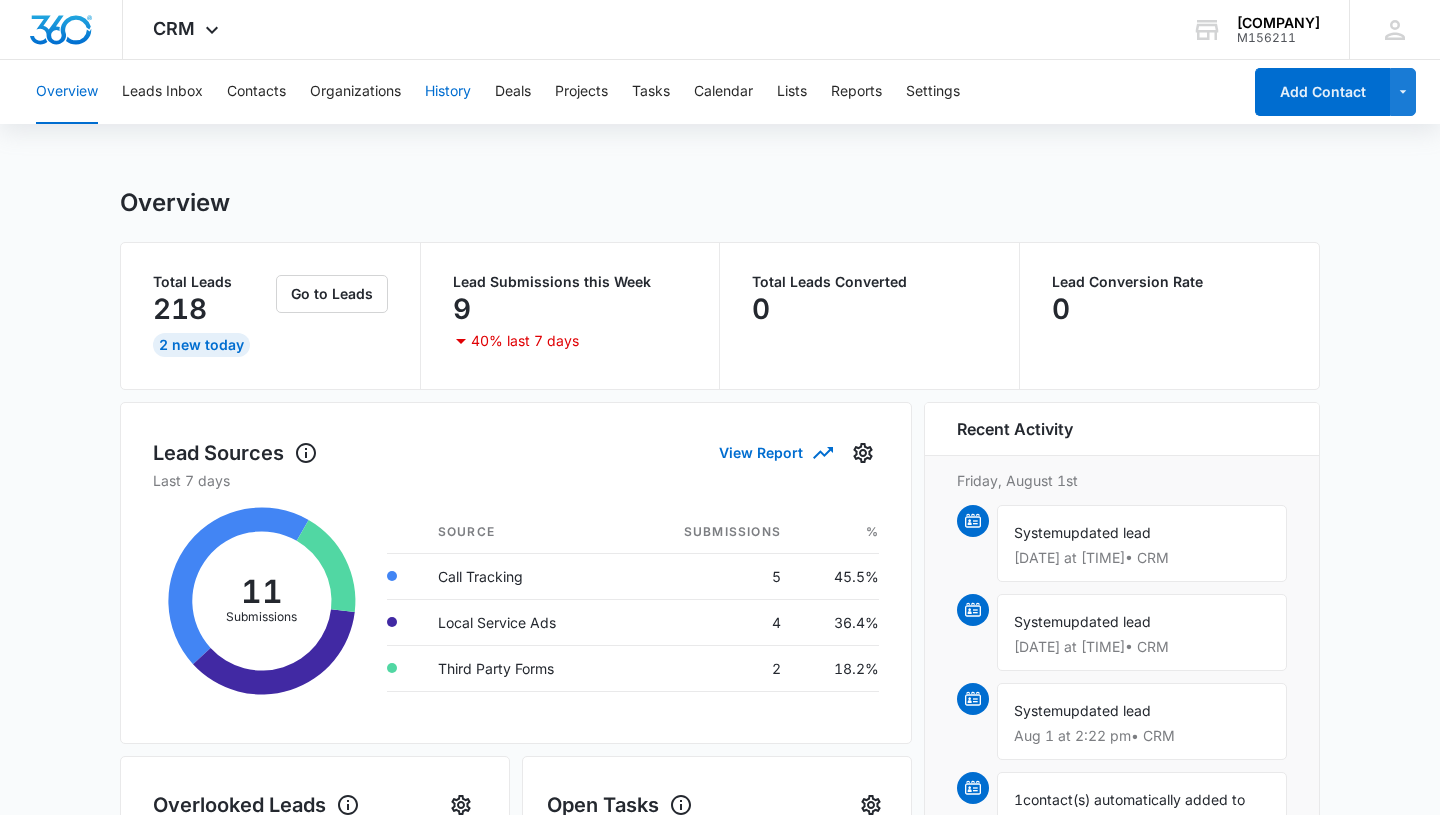 click on "History" at bounding box center [448, 92] 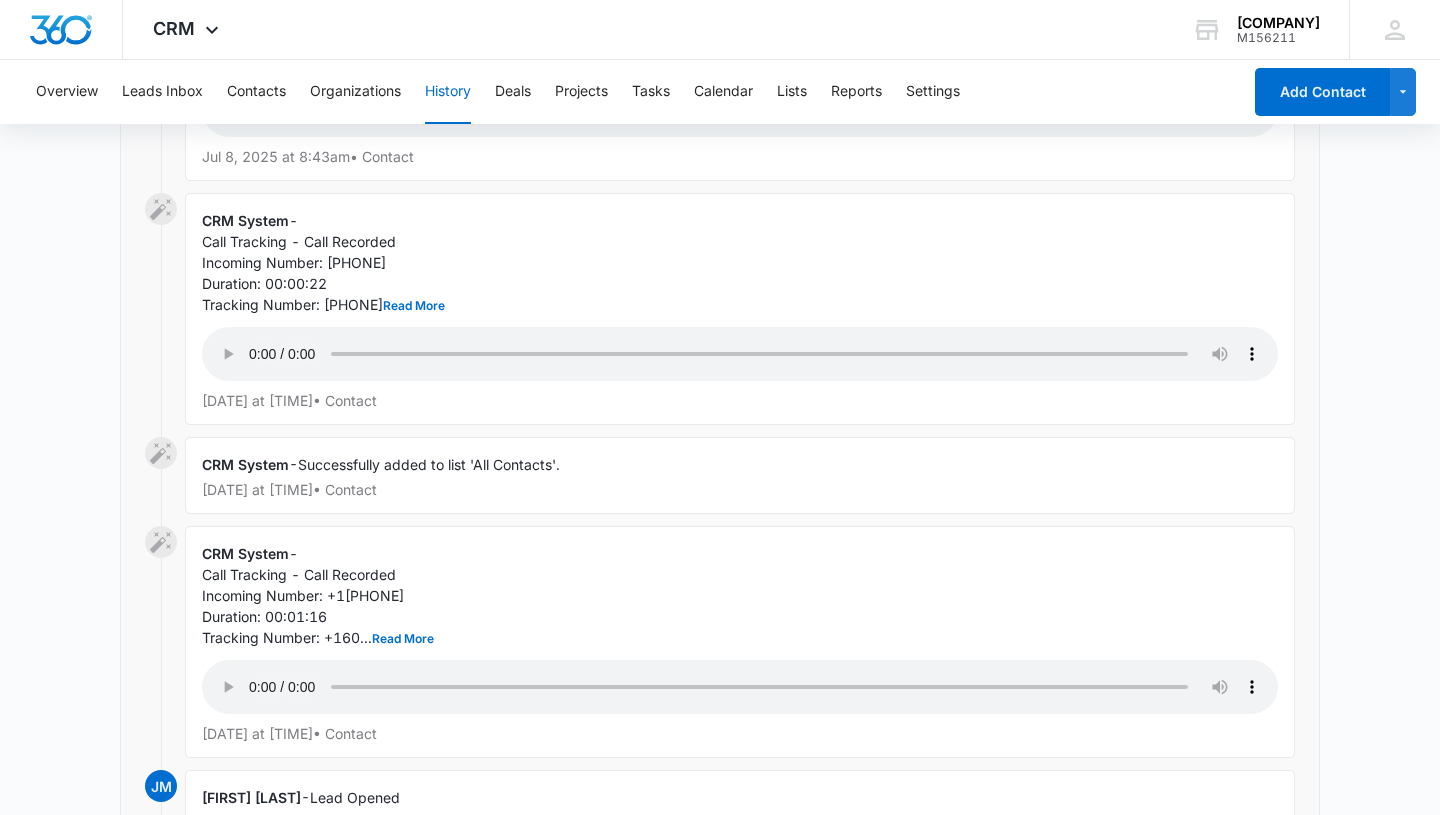 scroll, scrollTop: 15526, scrollLeft: 0, axis: vertical 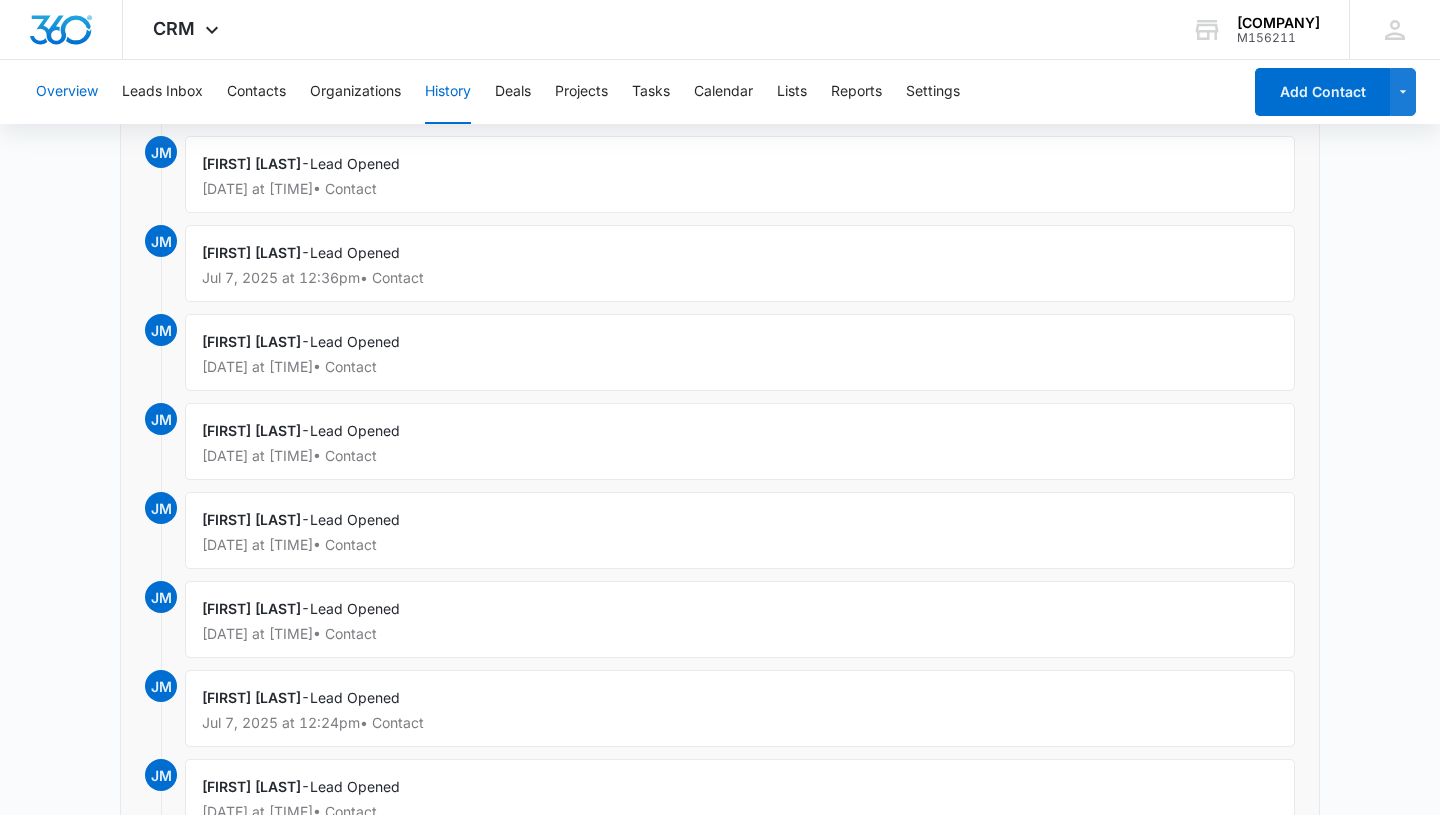 click on "Overview" at bounding box center [67, 92] 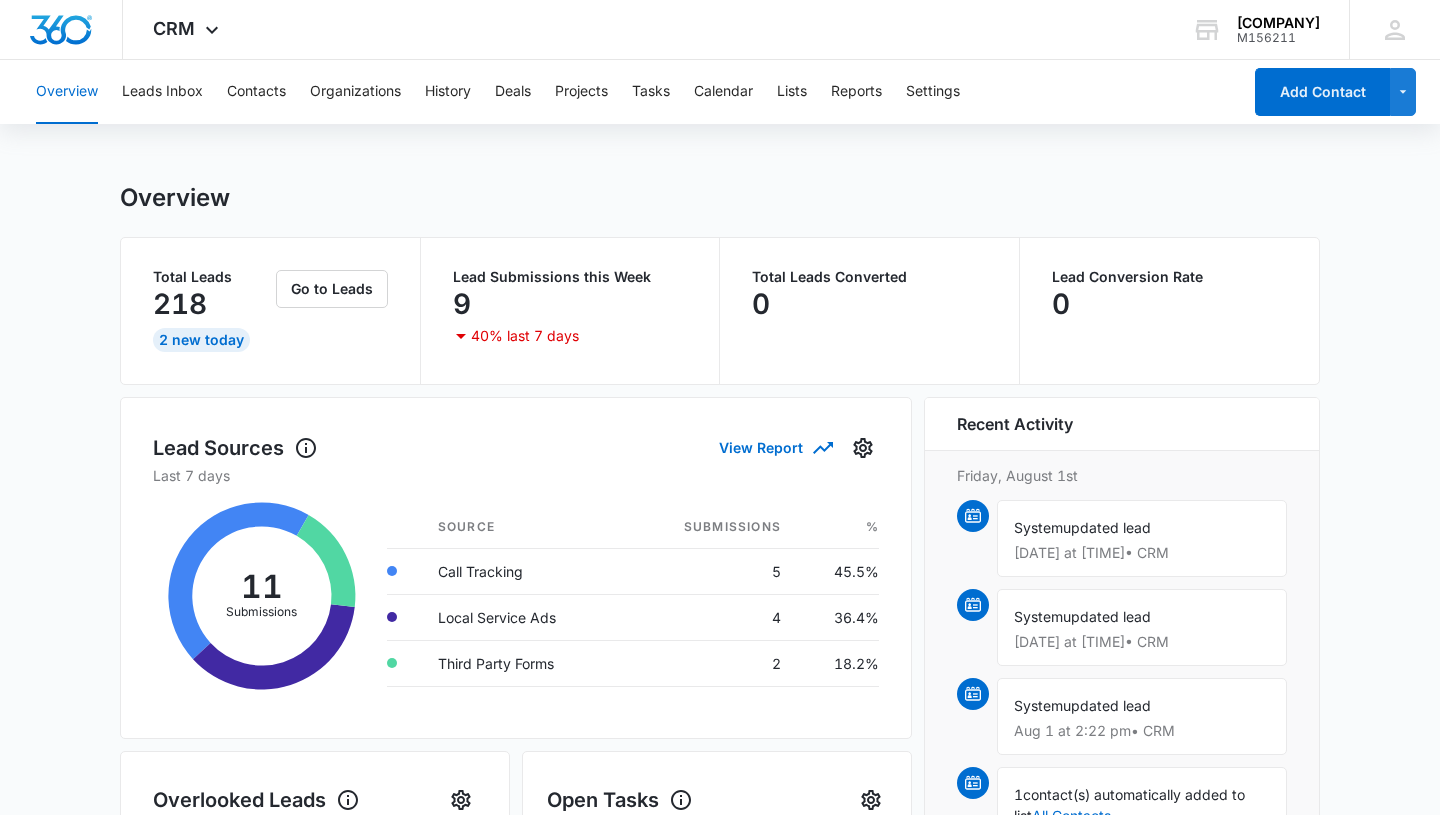 scroll, scrollTop: 0, scrollLeft: 0, axis: both 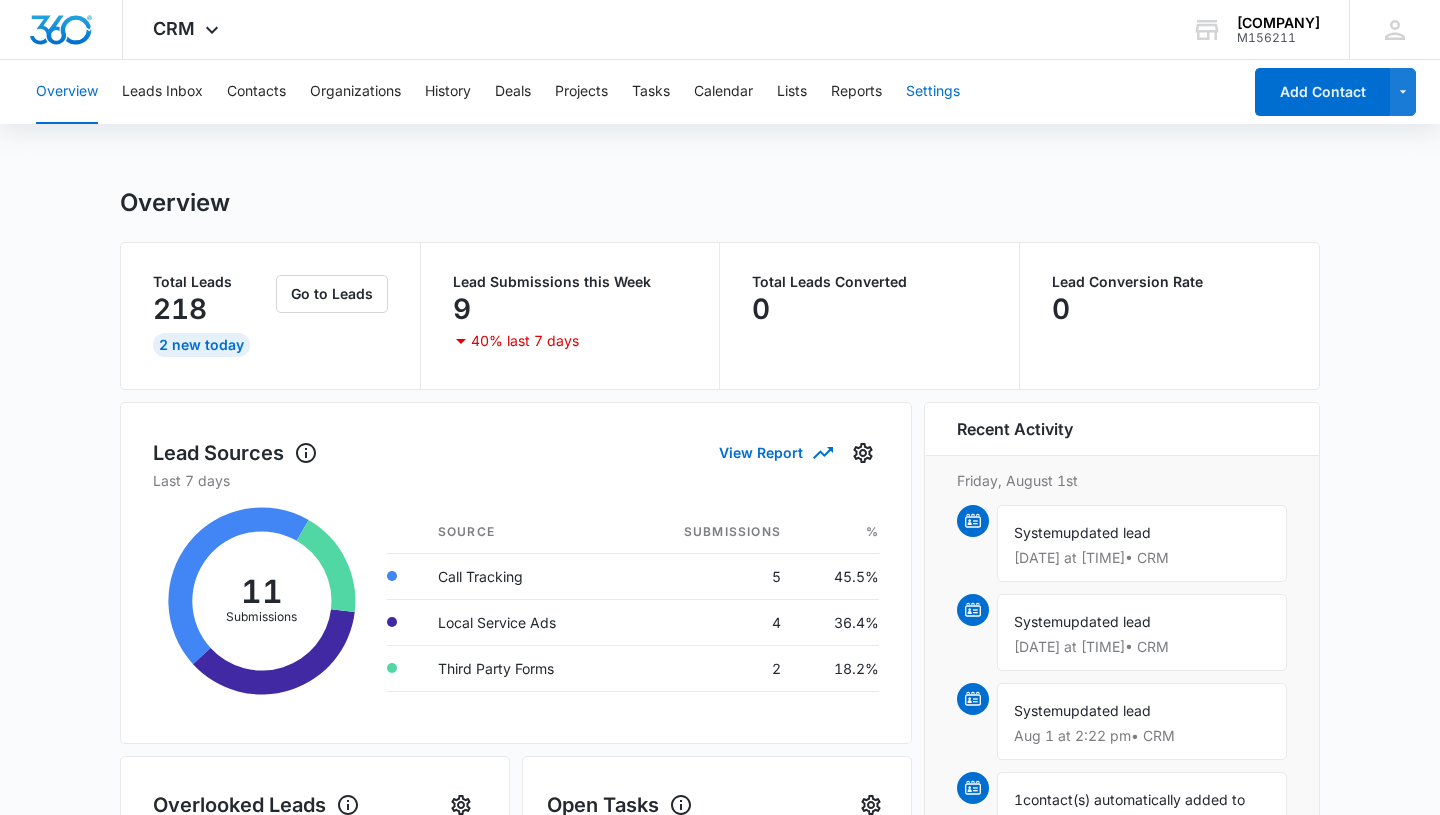 click on "Settings" at bounding box center [933, 92] 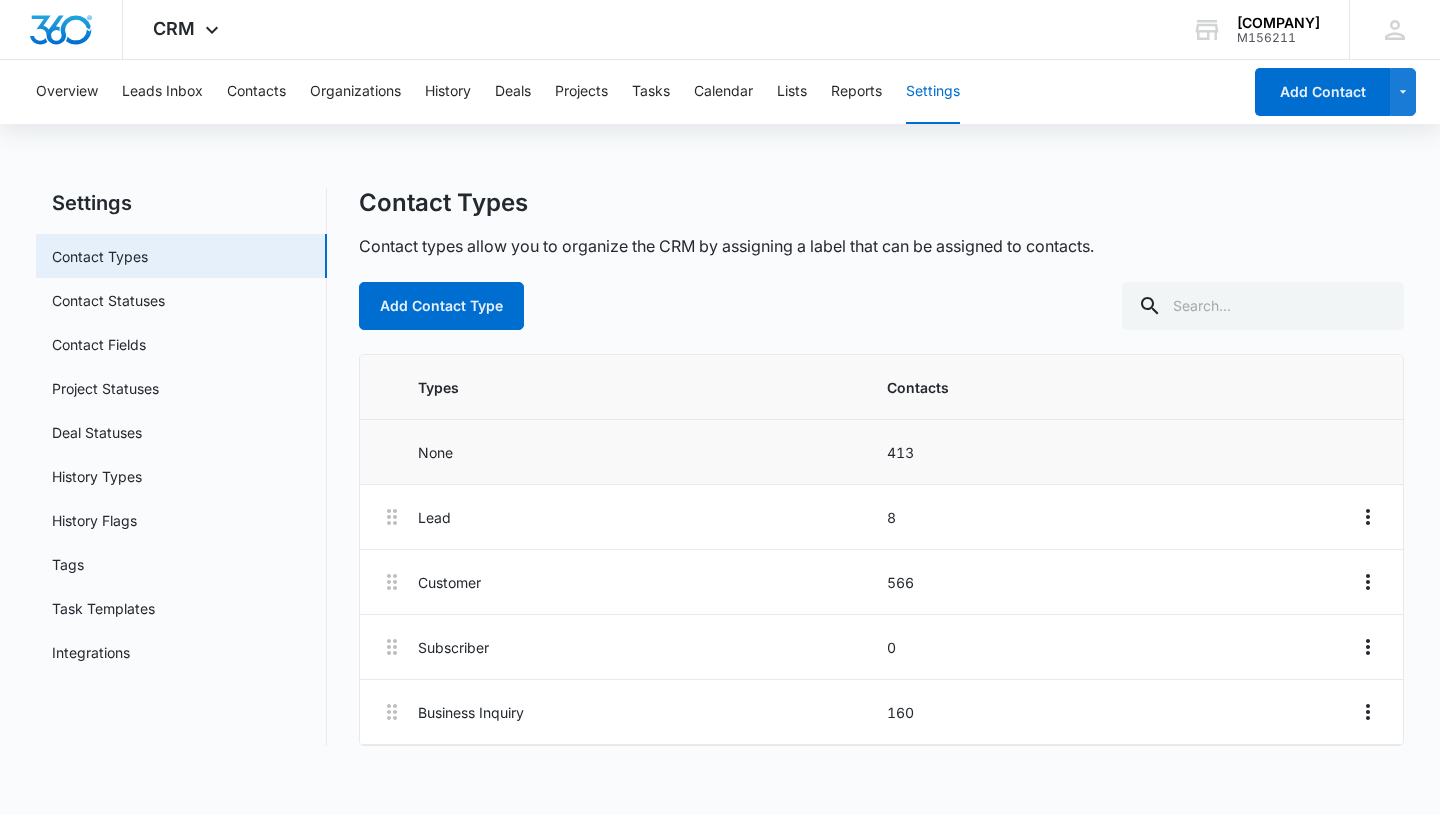 click on "None" at bounding box center [647, 452] 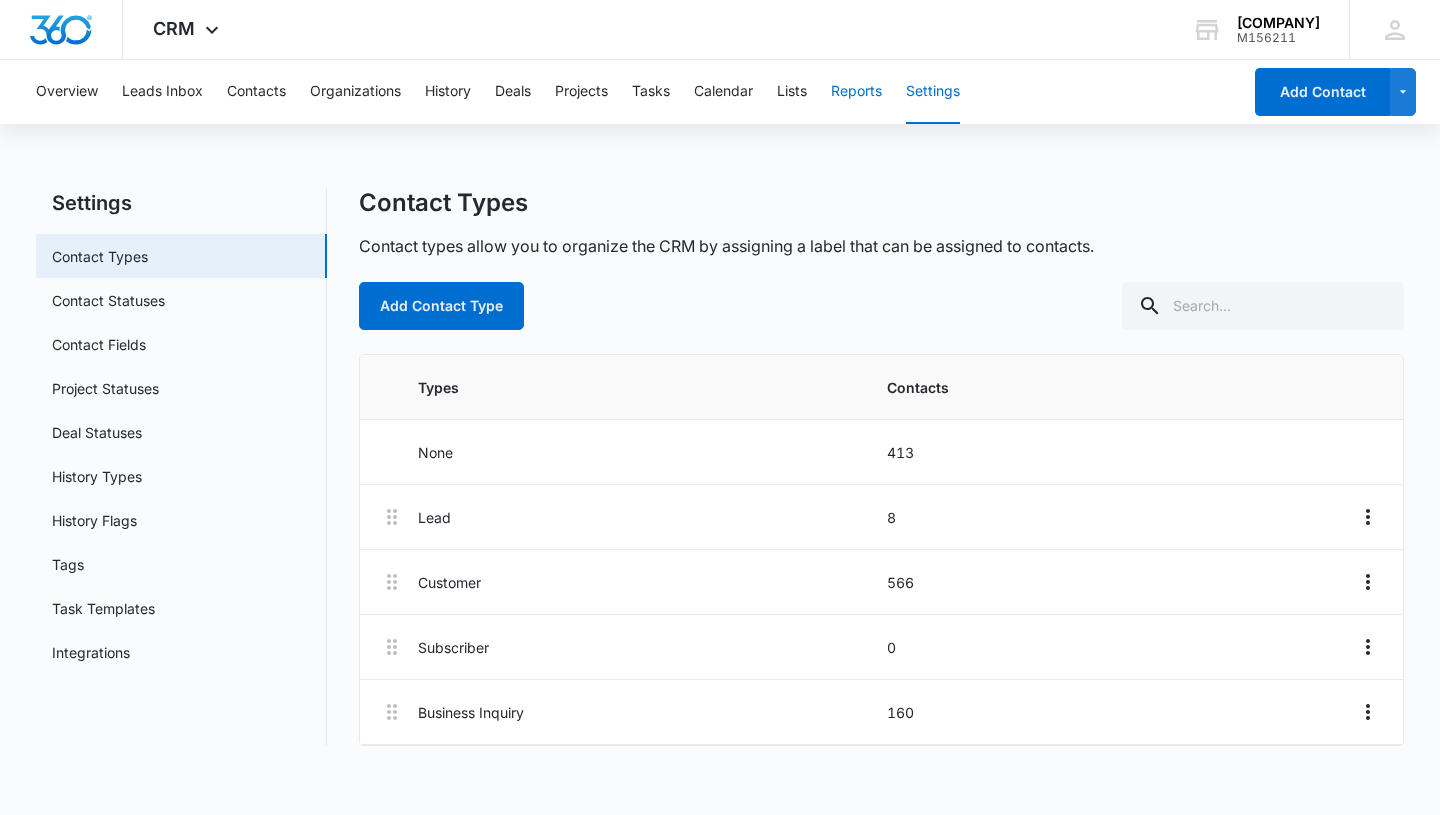 click on "Reports" at bounding box center [856, 92] 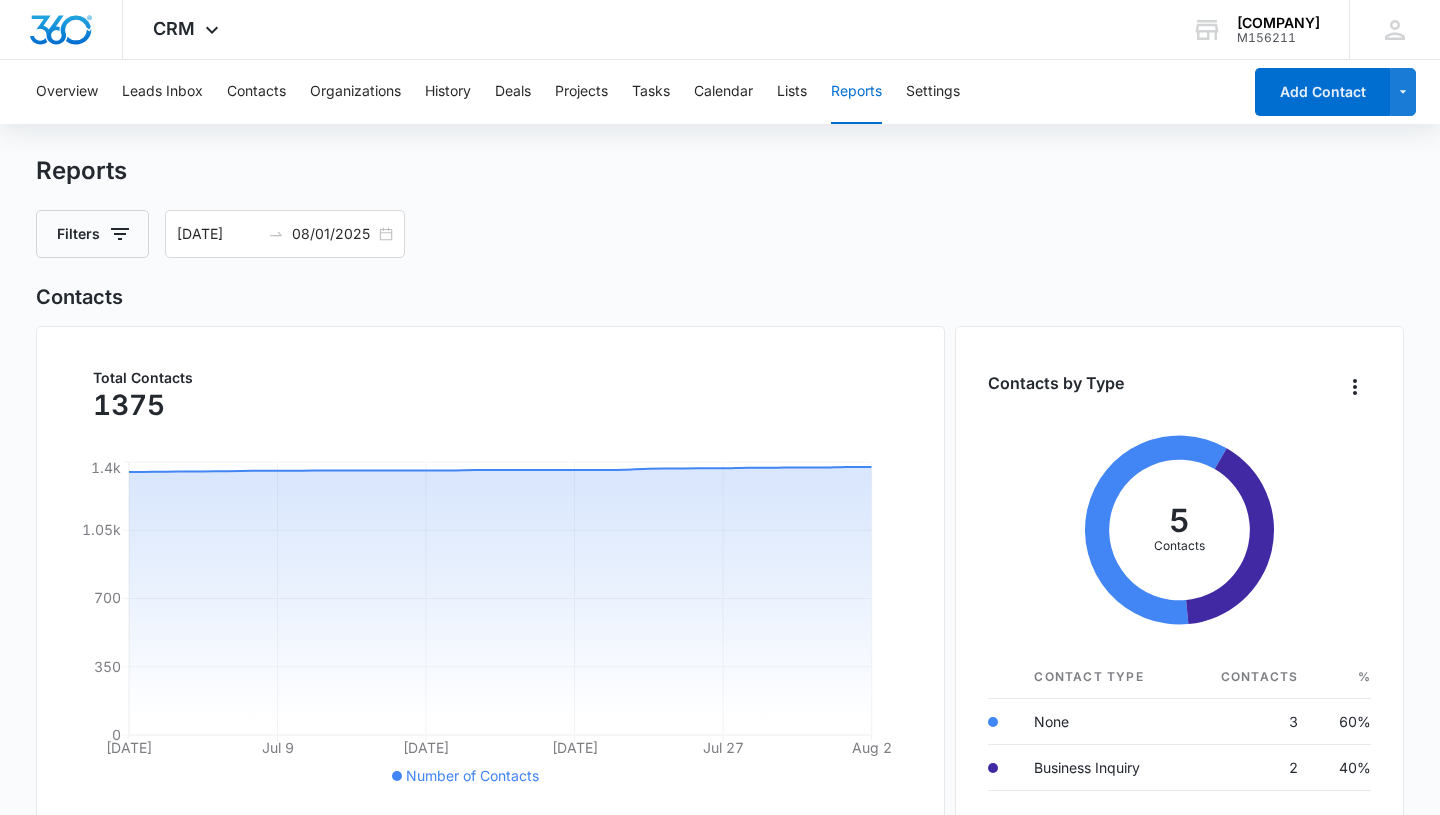 click on "Overview Leads Inbox Contacts Organizations History Deals Projects Tasks Calendar Lists Reports Settings" at bounding box center (632, 92) 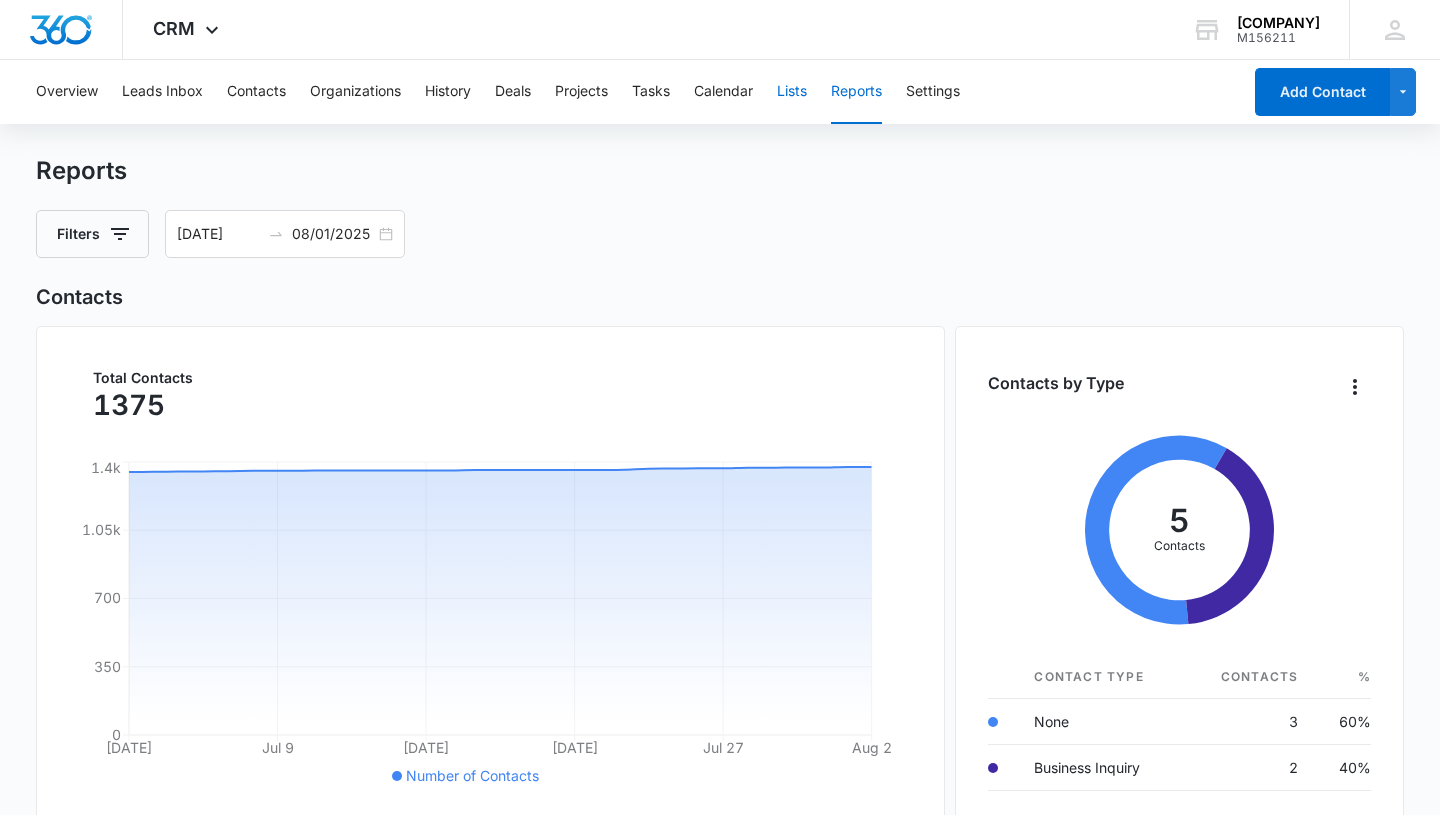 click on "Lists" at bounding box center [792, 92] 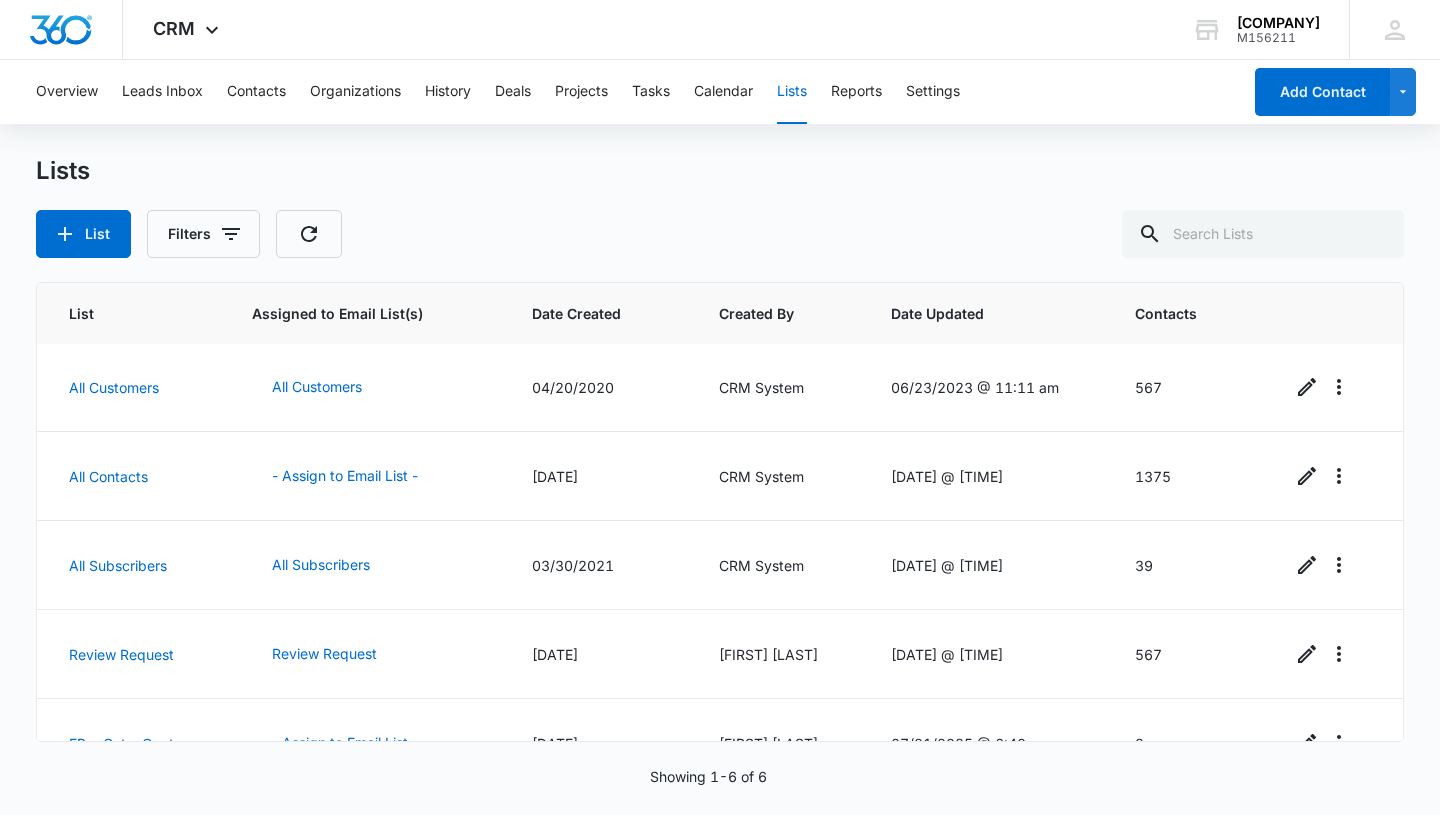 scroll, scrollTop: 86, scrollLeft: 0, axis: vertical 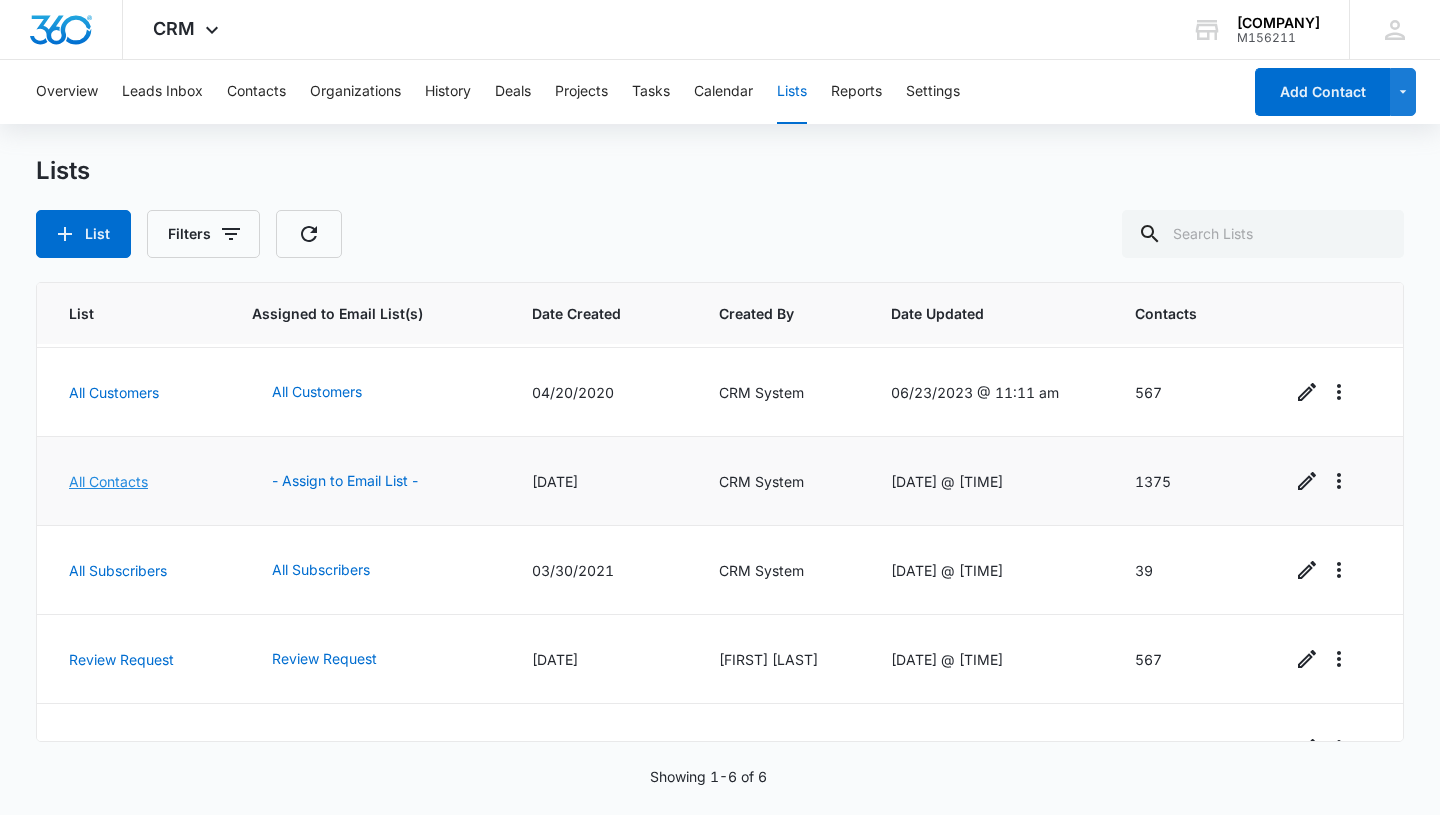 click on "All Contacts" at bounding box center [108, 481] 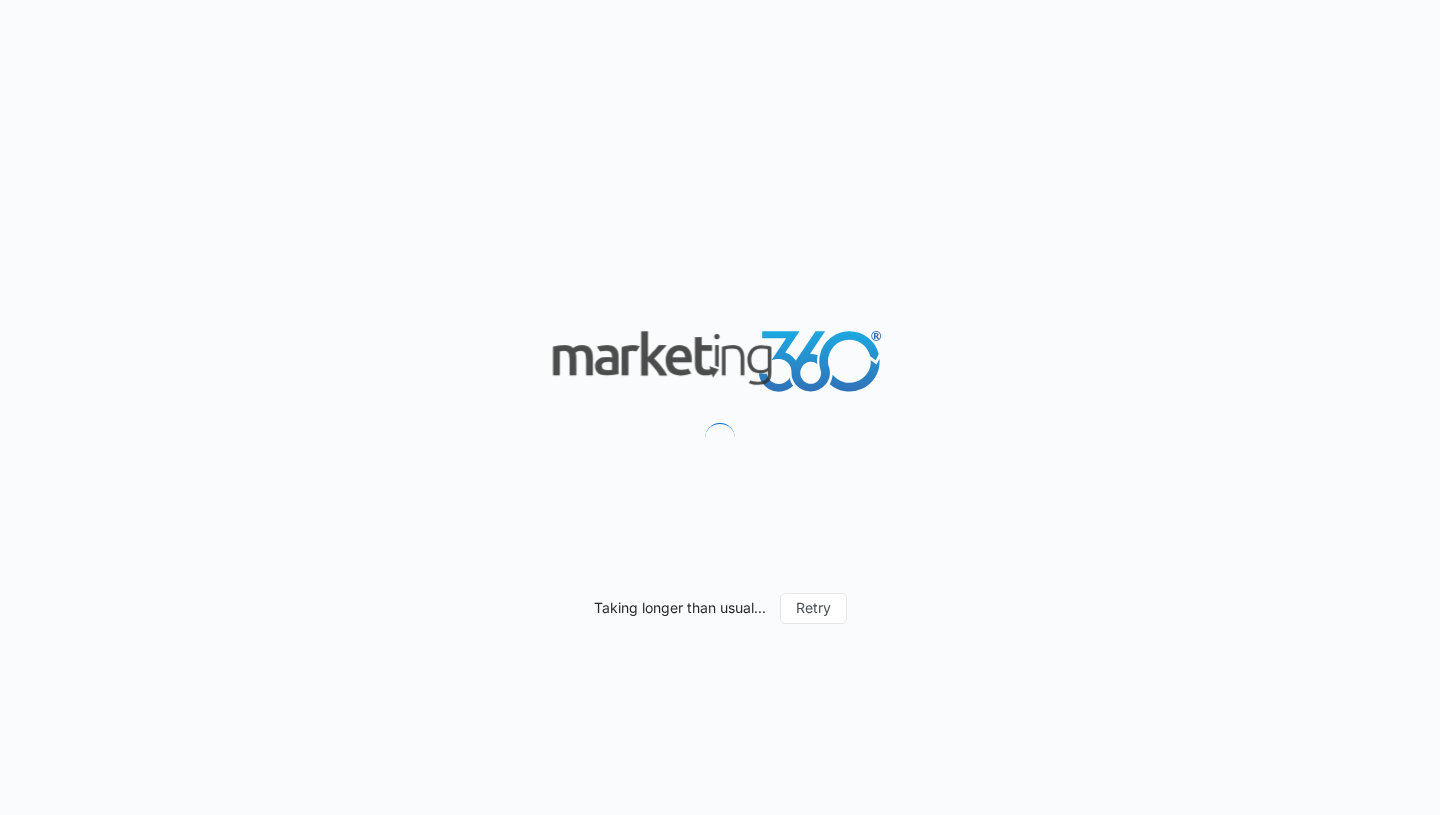 scroll, scrollTop: 0, scrollLeft: 0, axis: both 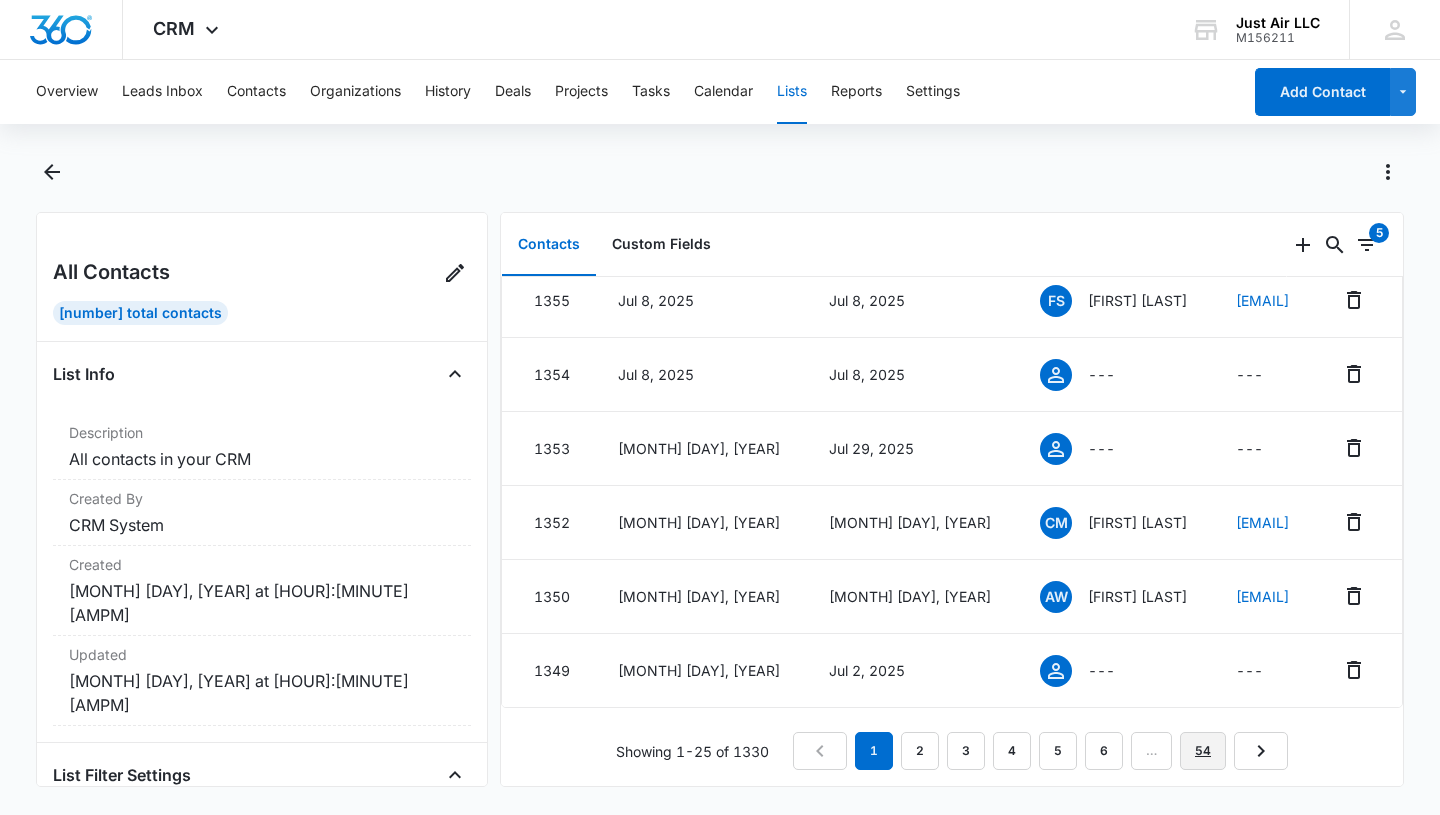 click on "54" at bounding box center (1203, 751) 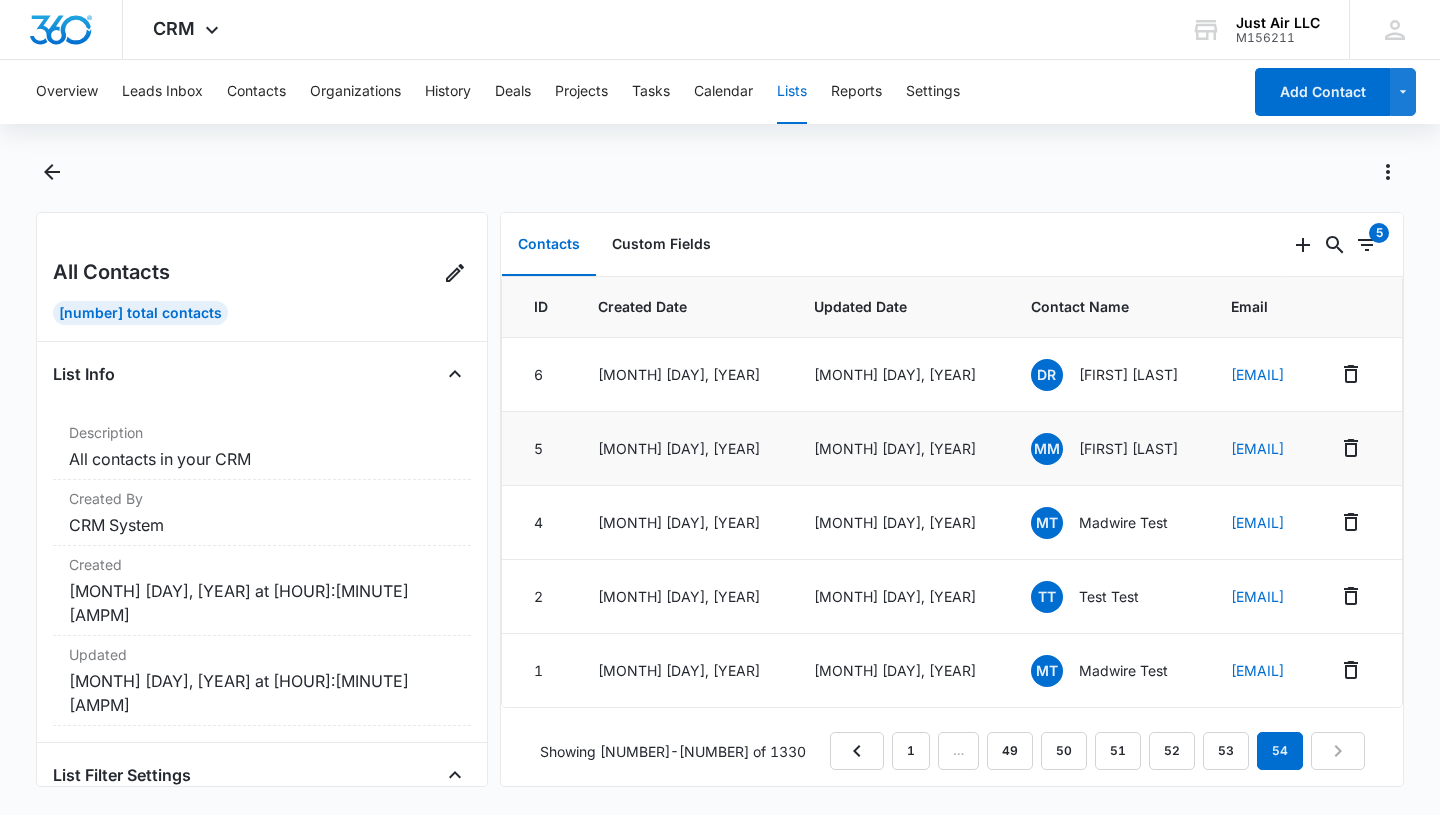 scroll, scrollTop: 0, scrollLeft: 0, axis: both 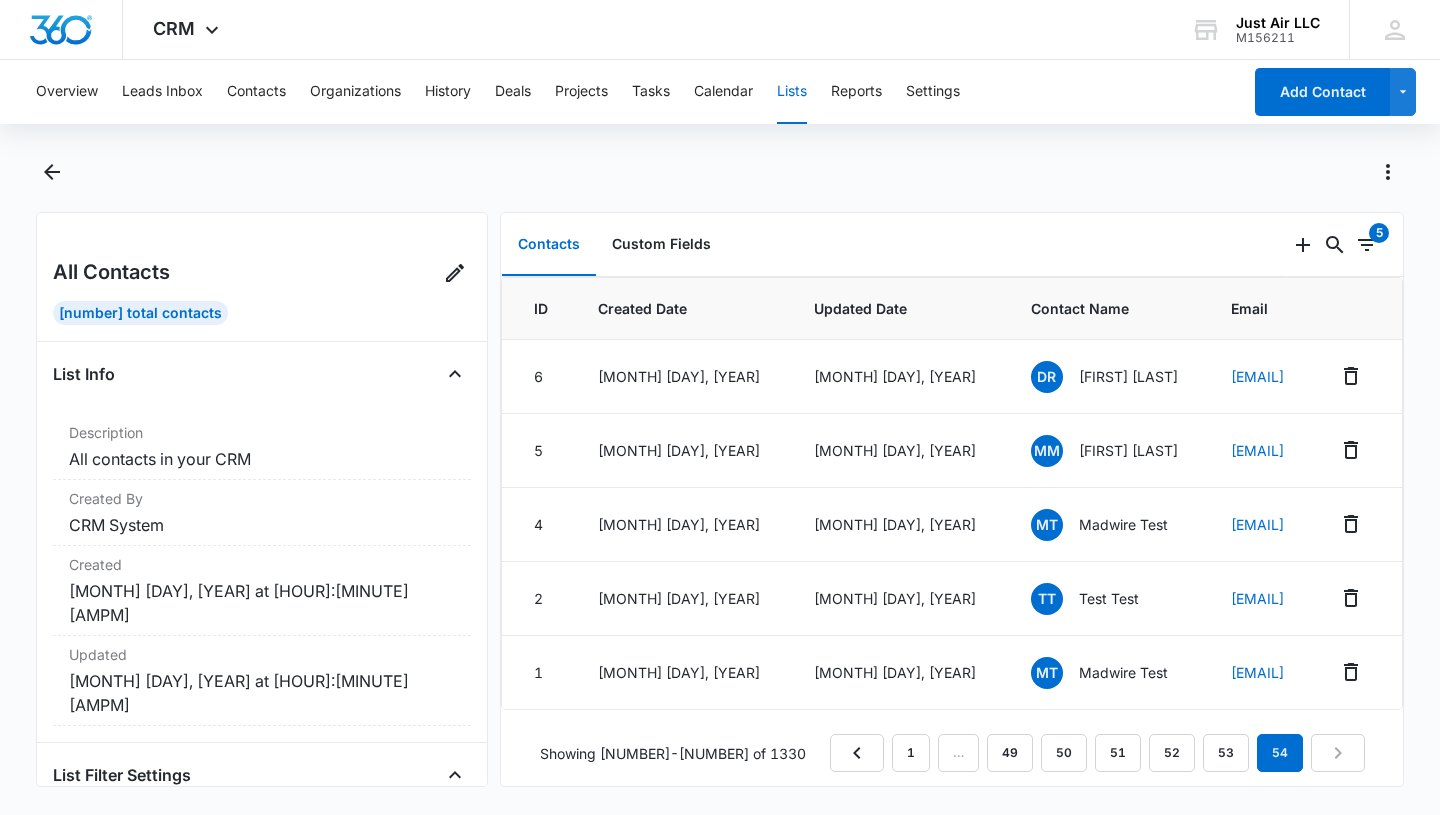 click on "1 … 49 50 51 52 53 54" at bounding box center [1097, 753] 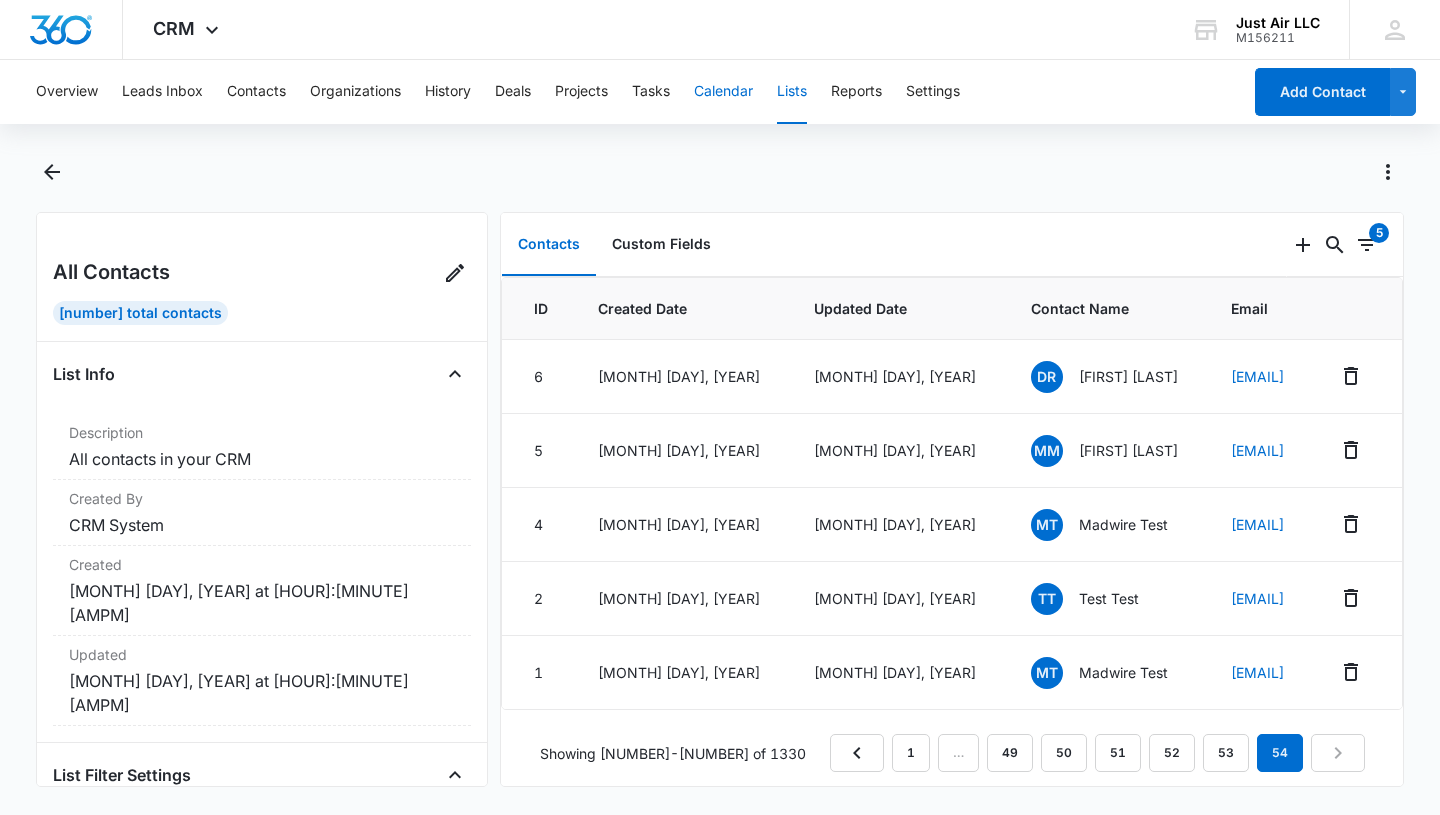 click on "Calendar" at bounding box center (723, 92) 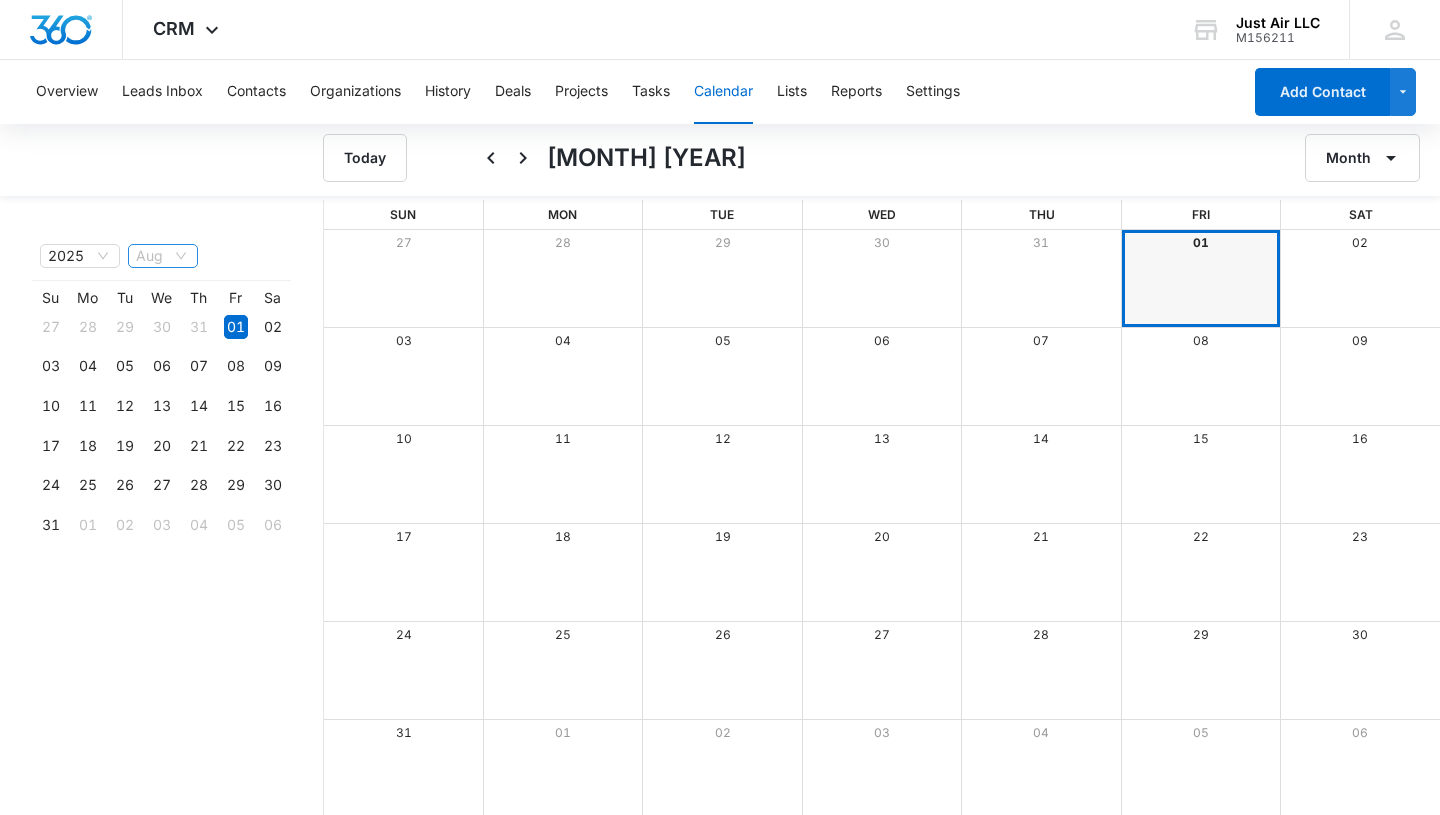 click on "Aug" at bounding box center [163, 256] 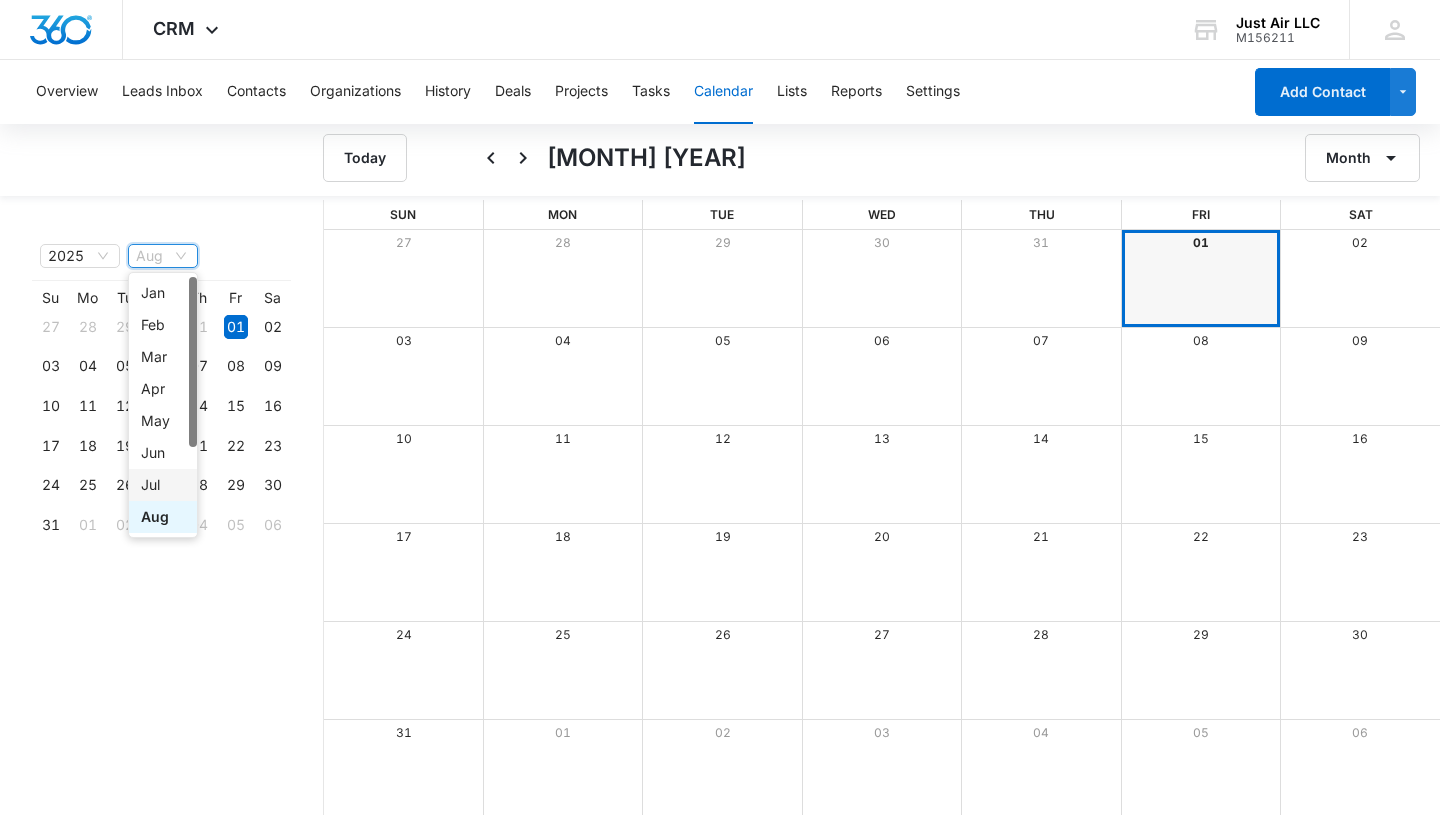 click on "Jul" at bounding box center (163, 485) 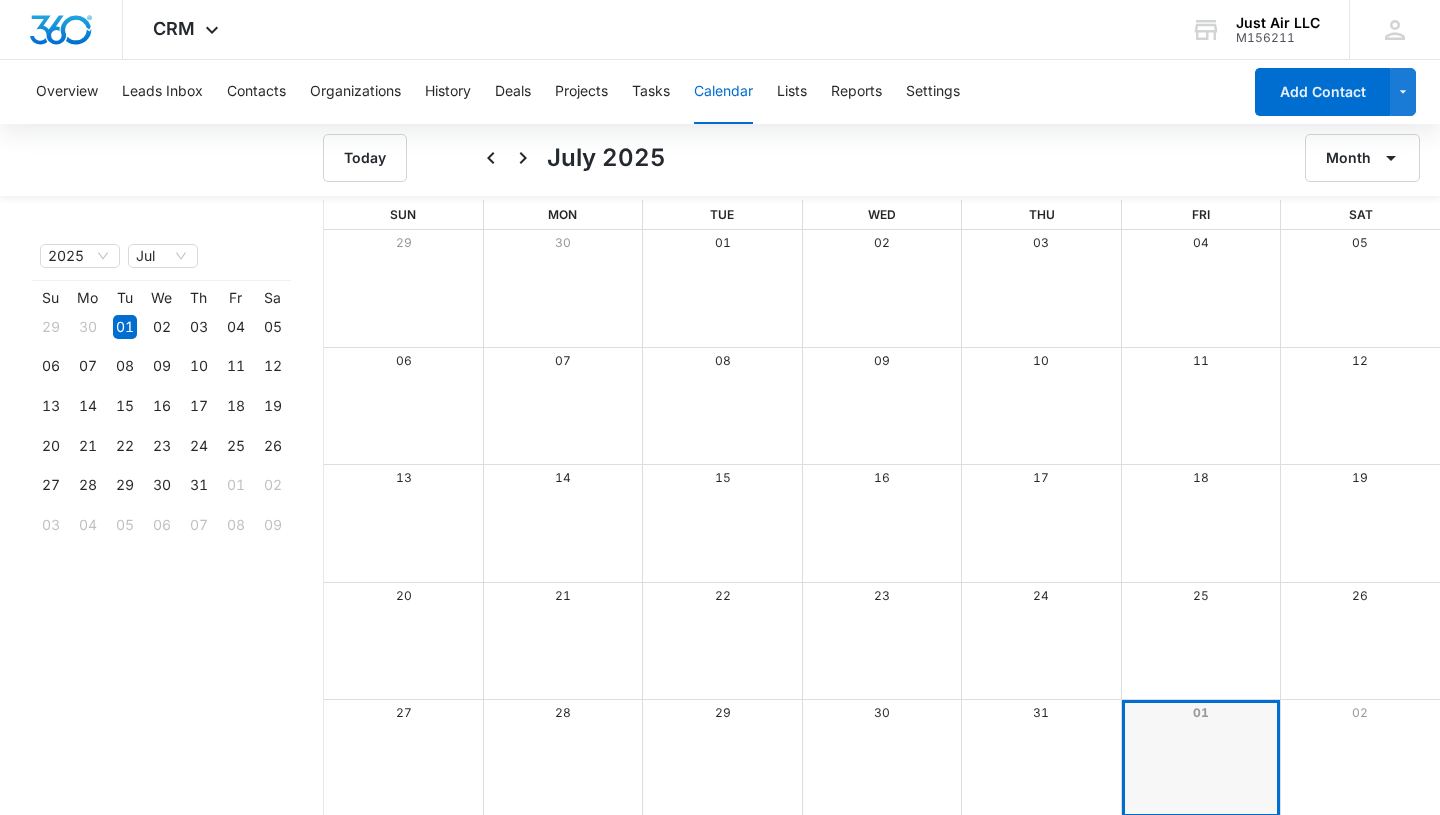 click at bounding box center (722, 406) 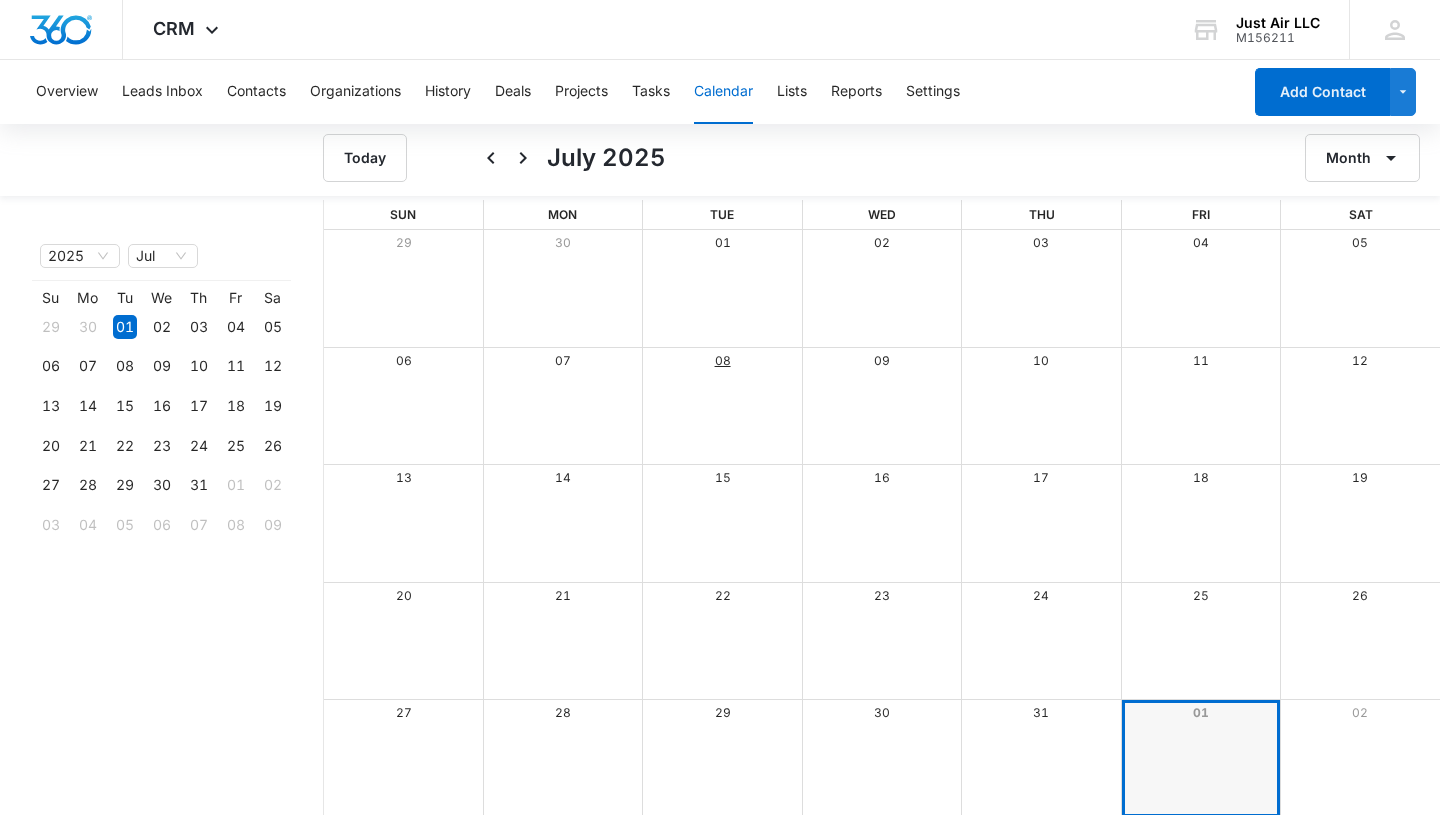 click on "08" at bounding box center [723, 360] 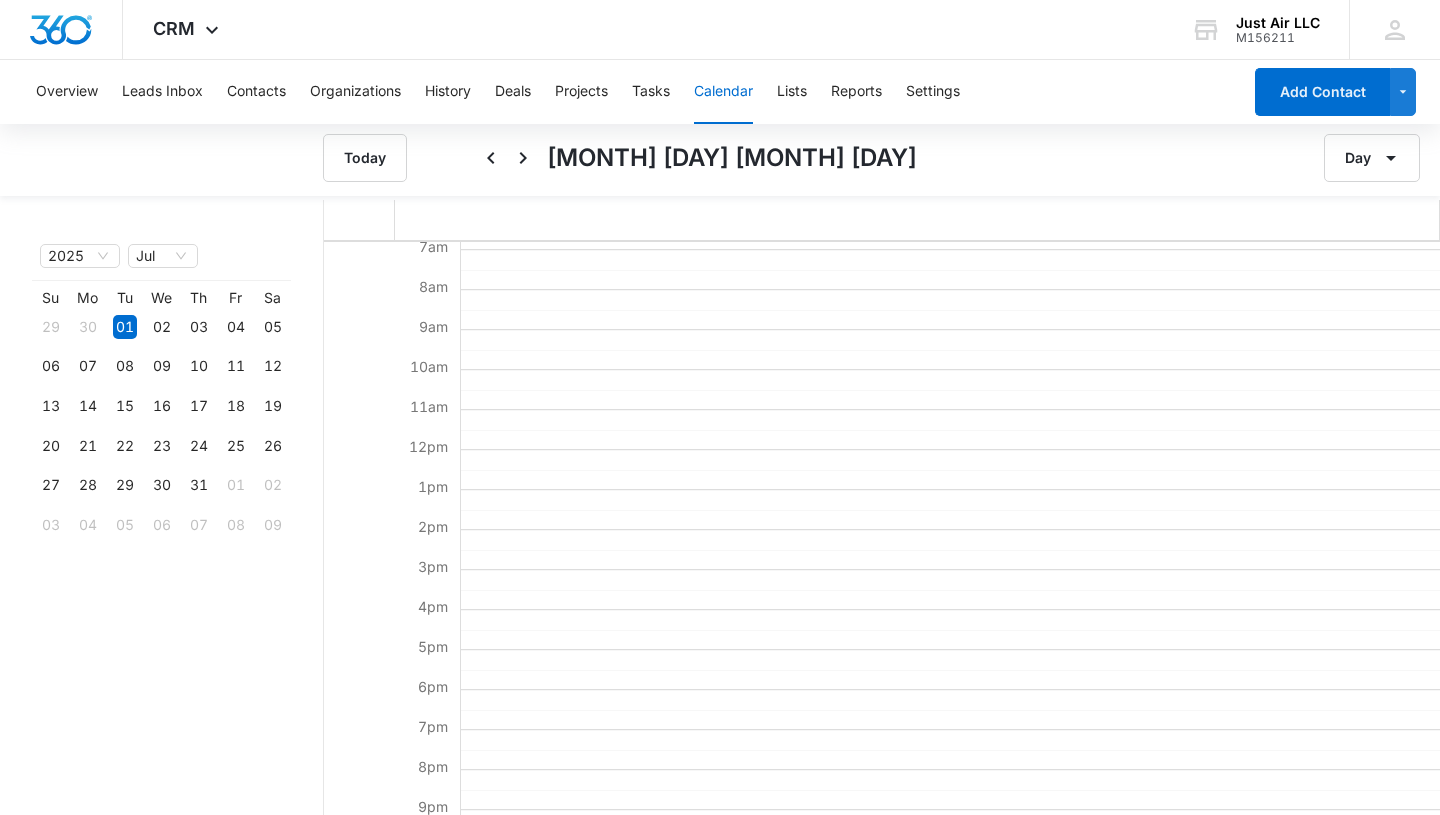 scroll, scrollTop: 385, scrollLeft: 0, axis: vertical 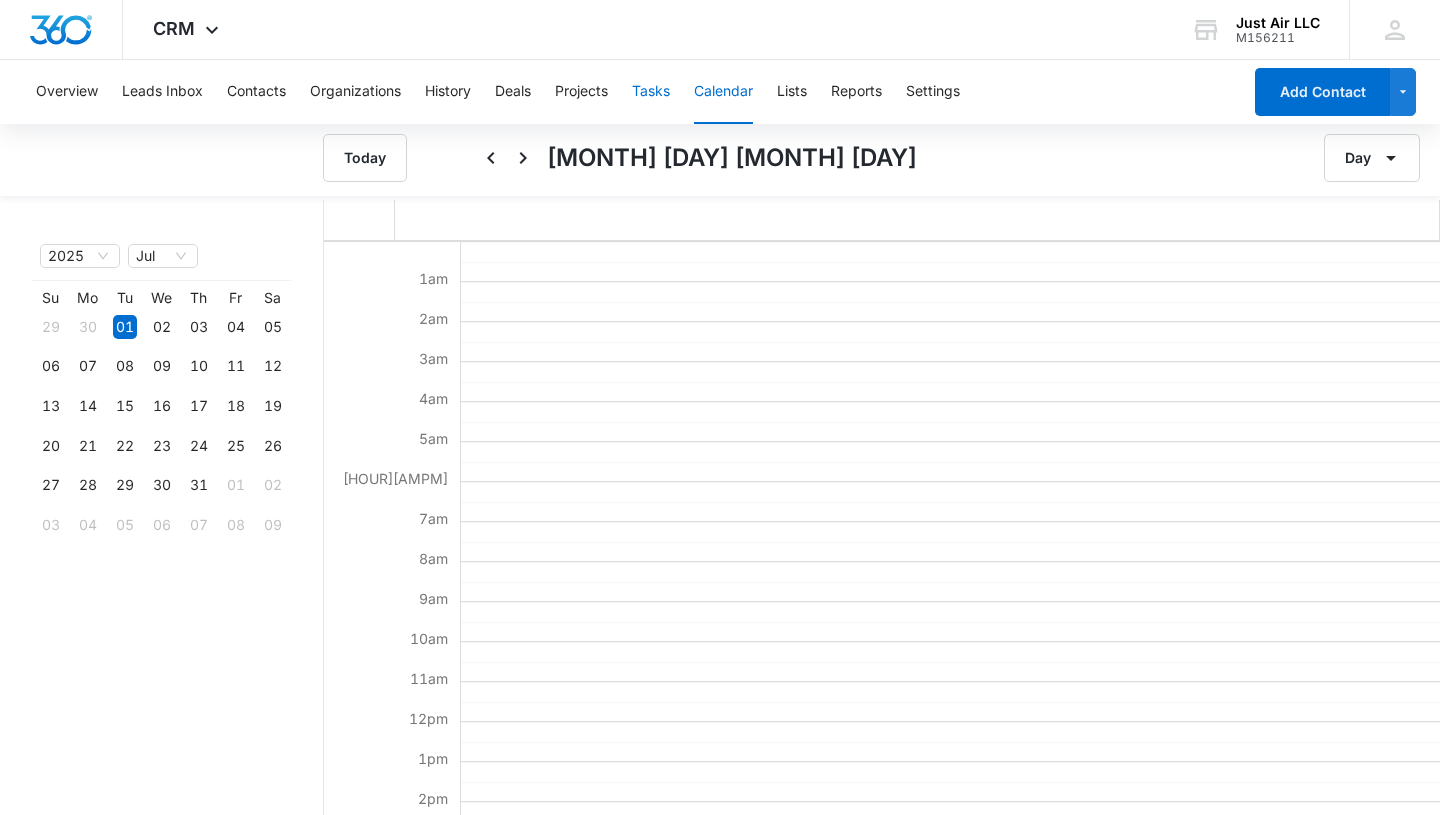 click on "Tasks" at bounding box center [651, 92] 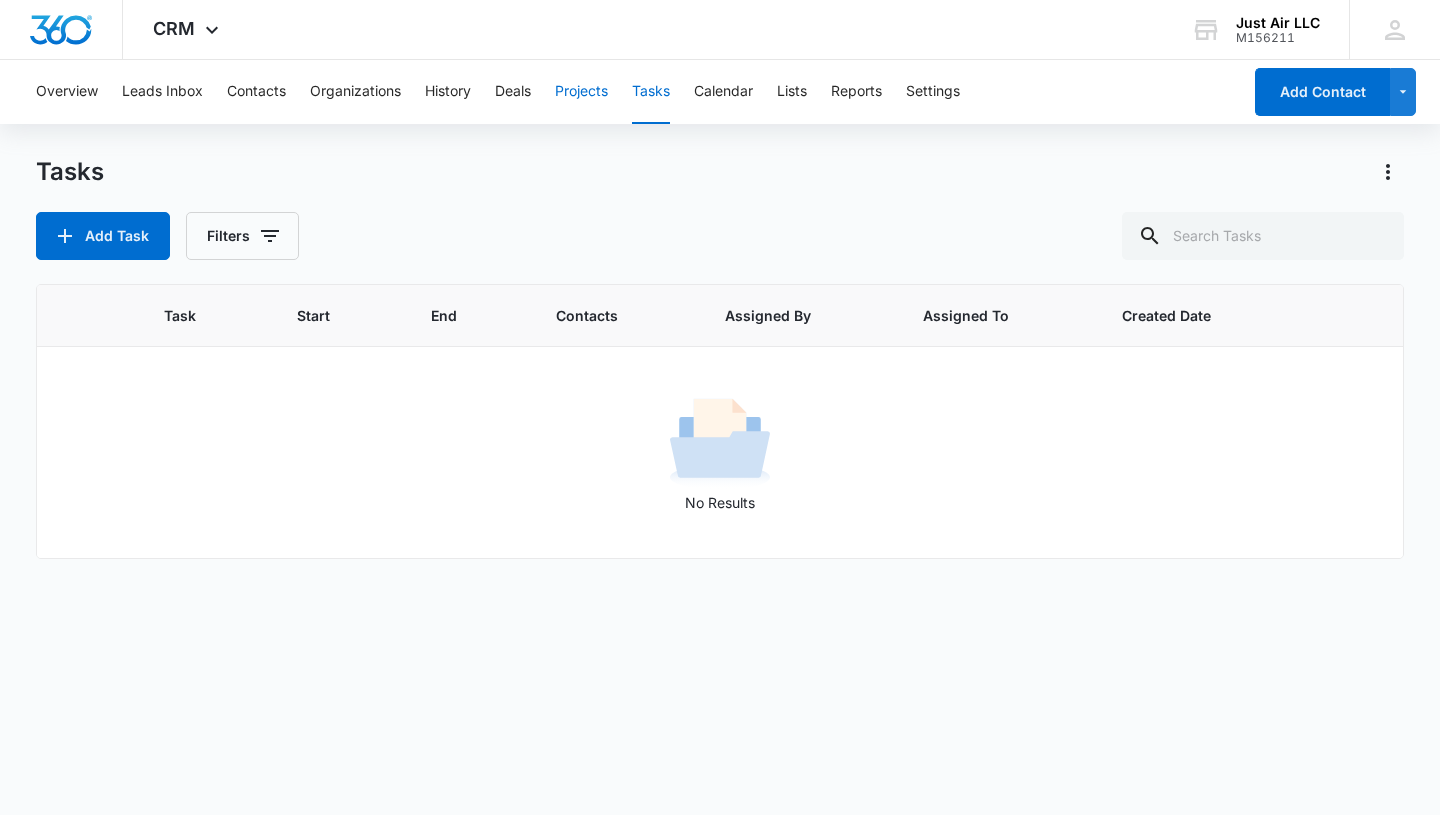 click on "Projects" at bounding box center (581, 92) 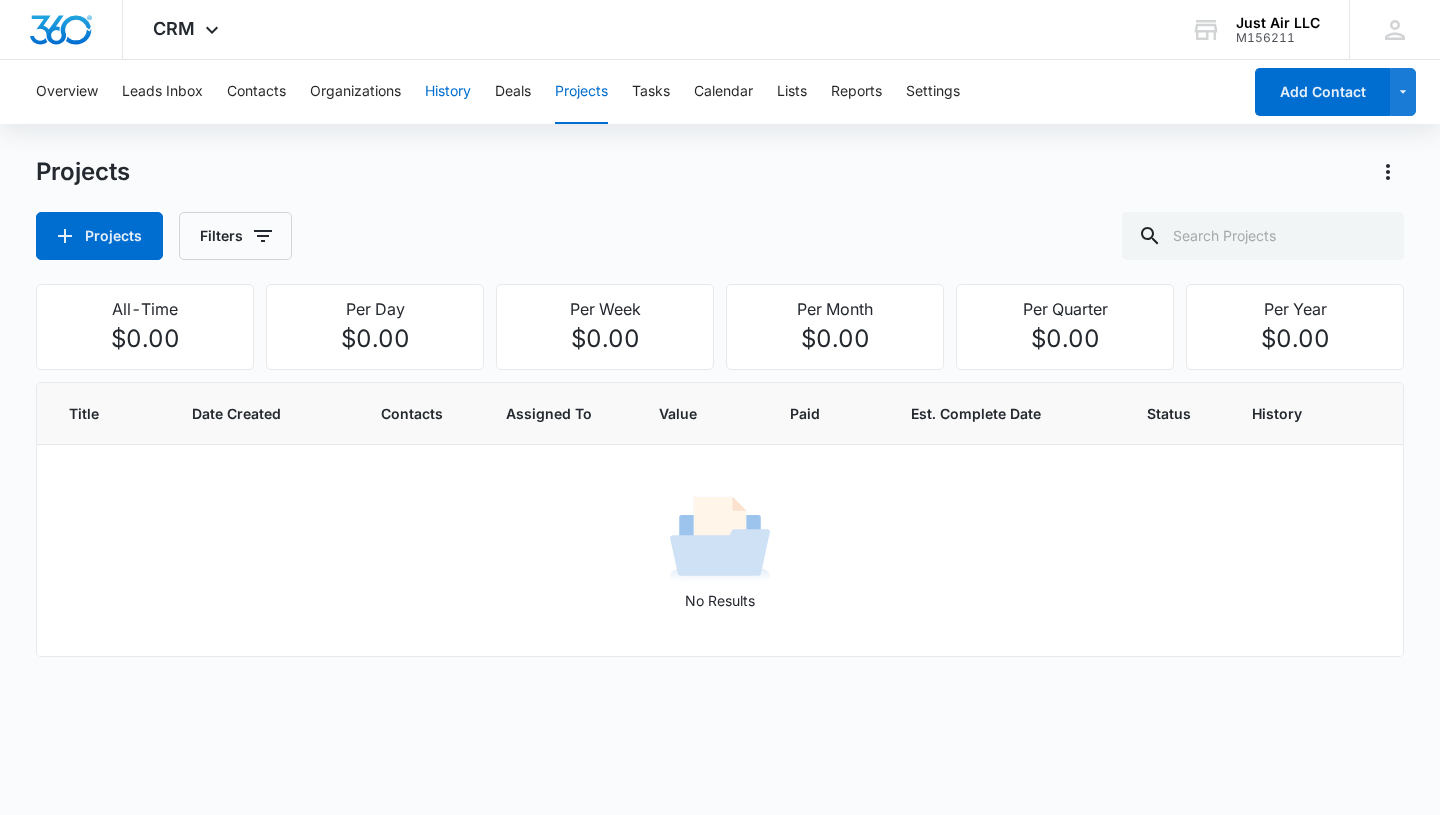 click on "History" at bounding box center (448, 92) 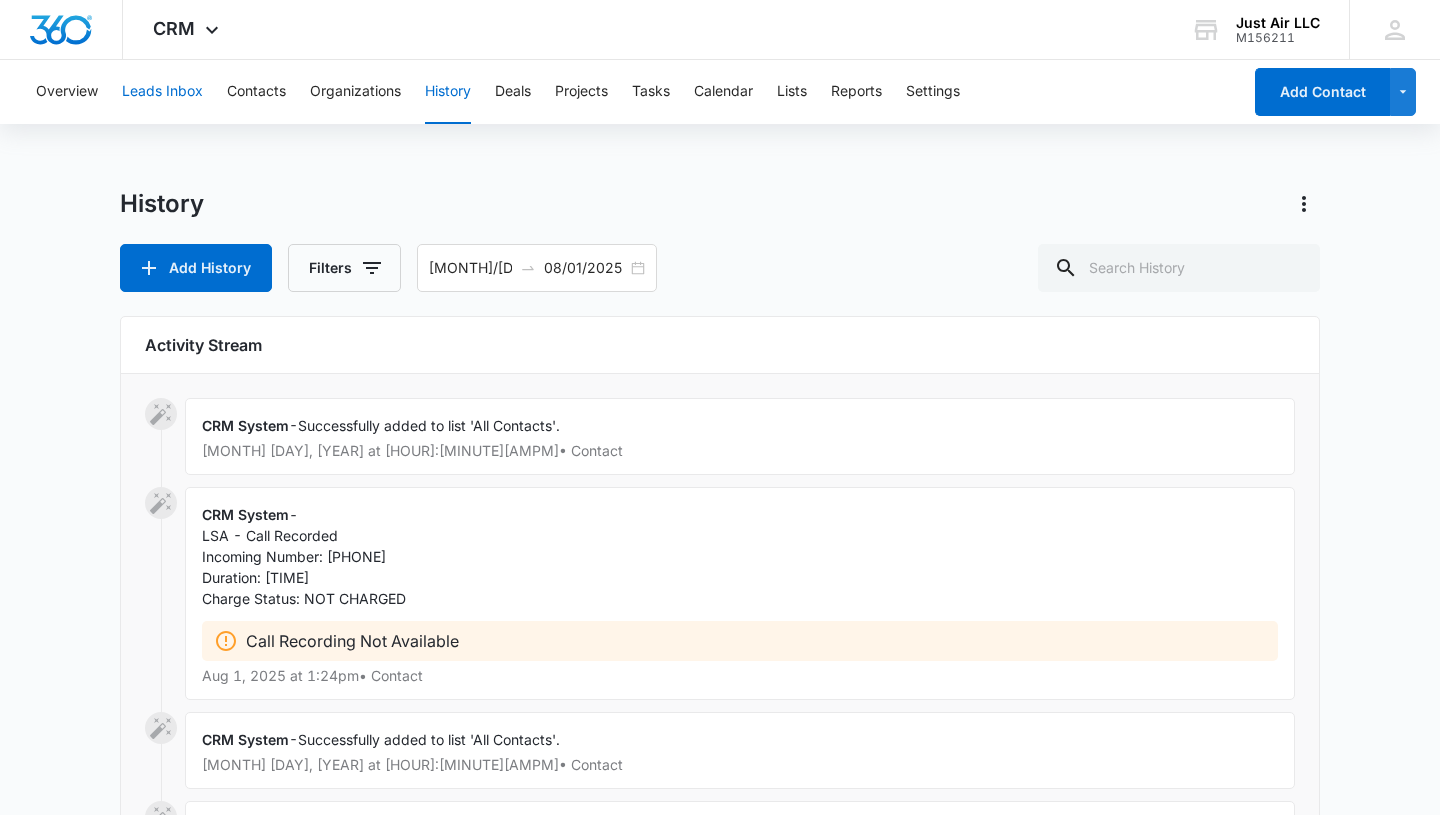 click on "Leads Inbox" at bounding box center (162, 92) 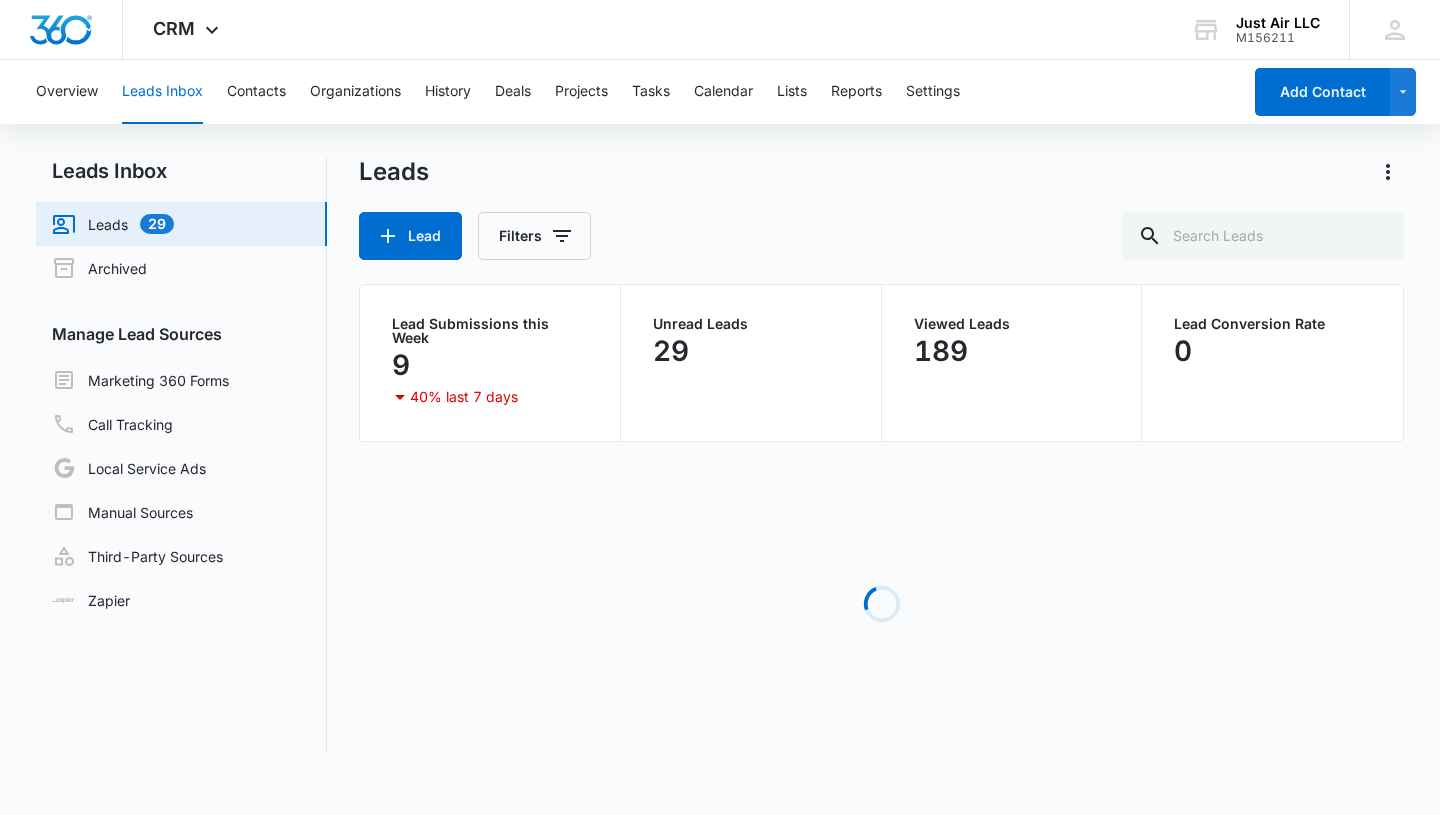 click on "Leads 29" at bounding box center [113, 224] 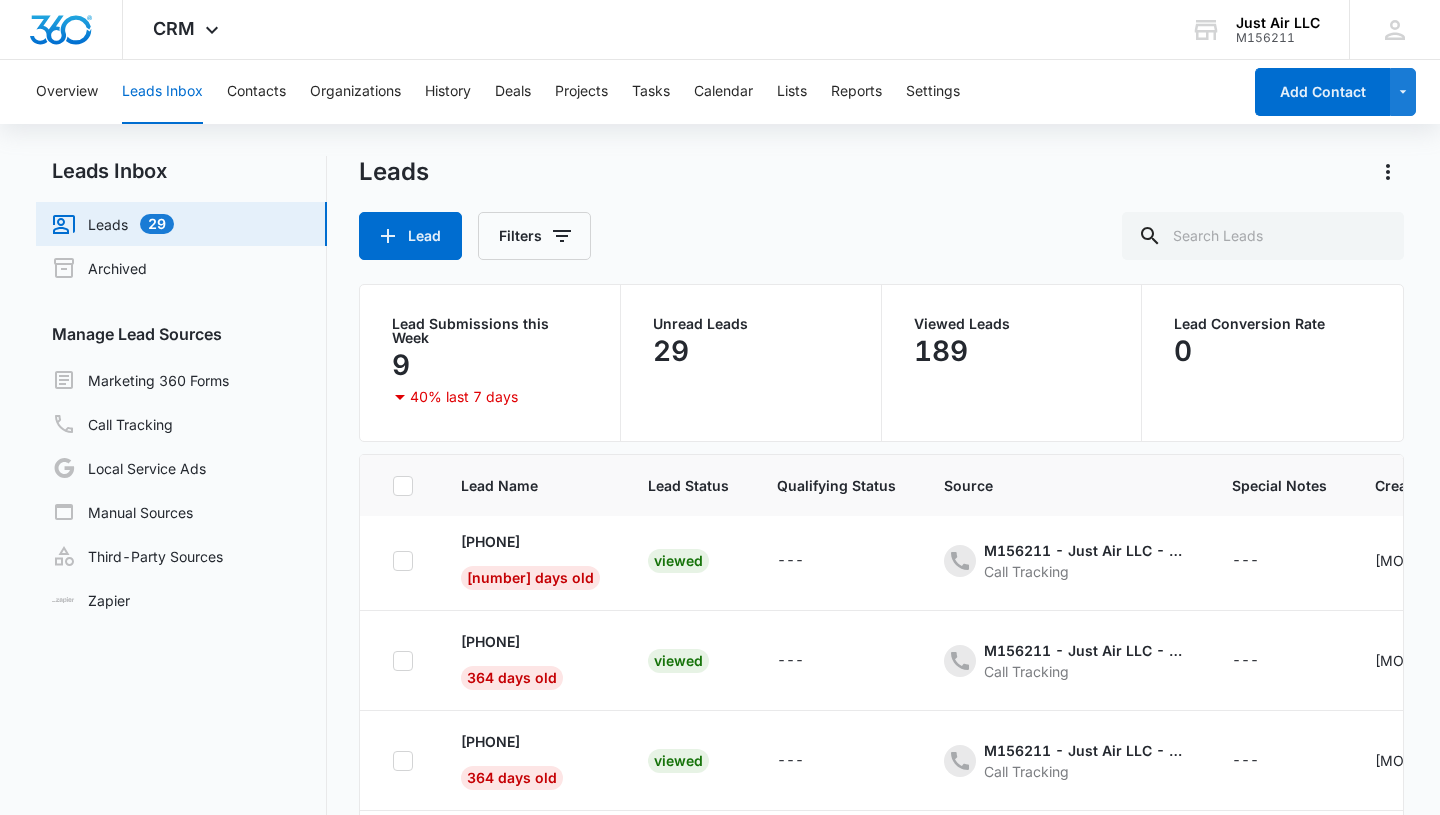 scroll, scrollTop: 1420, scrollLeft: 0, axis: vertical 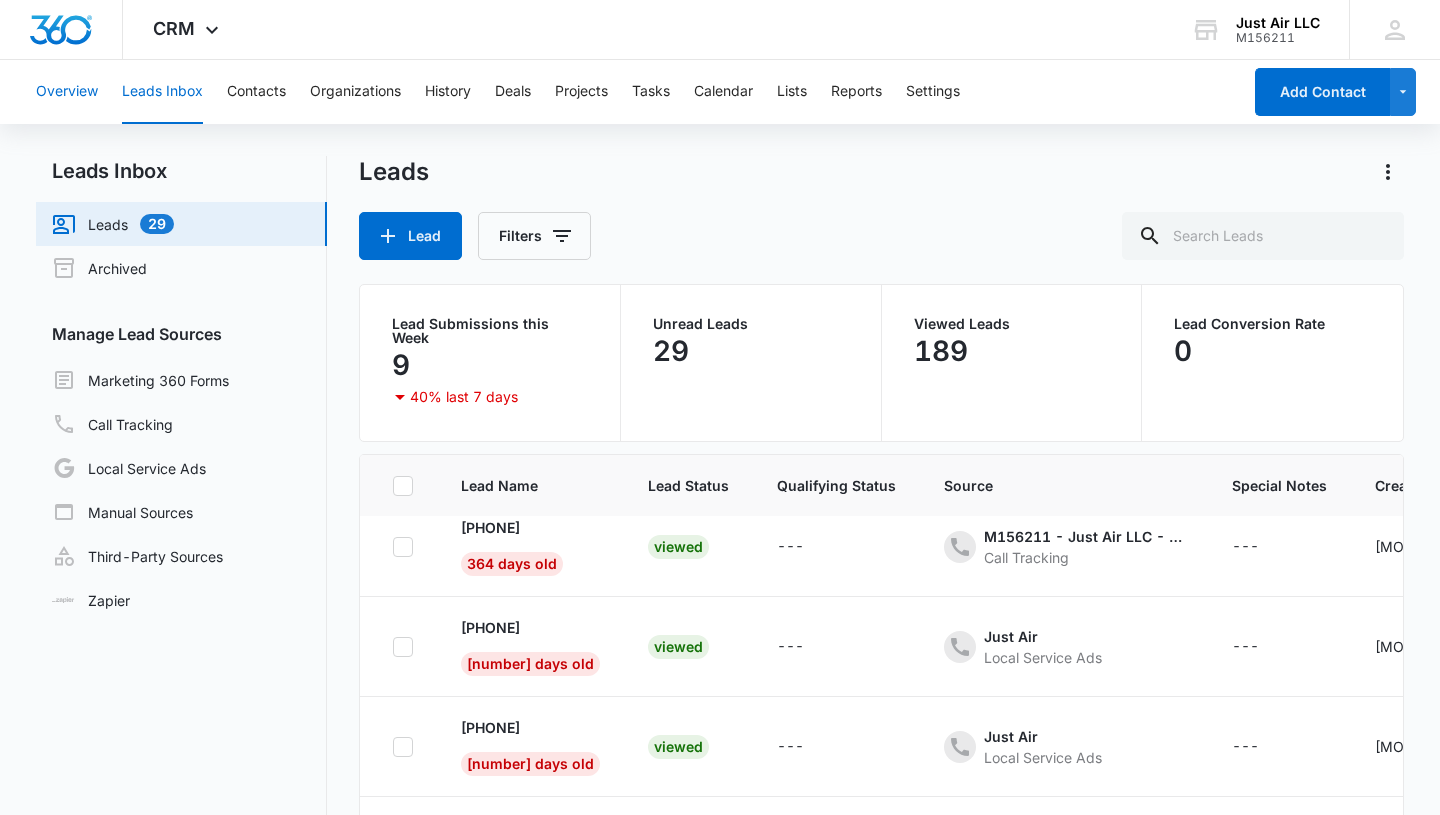 click on "Overview" at bounding box center (67, 92) 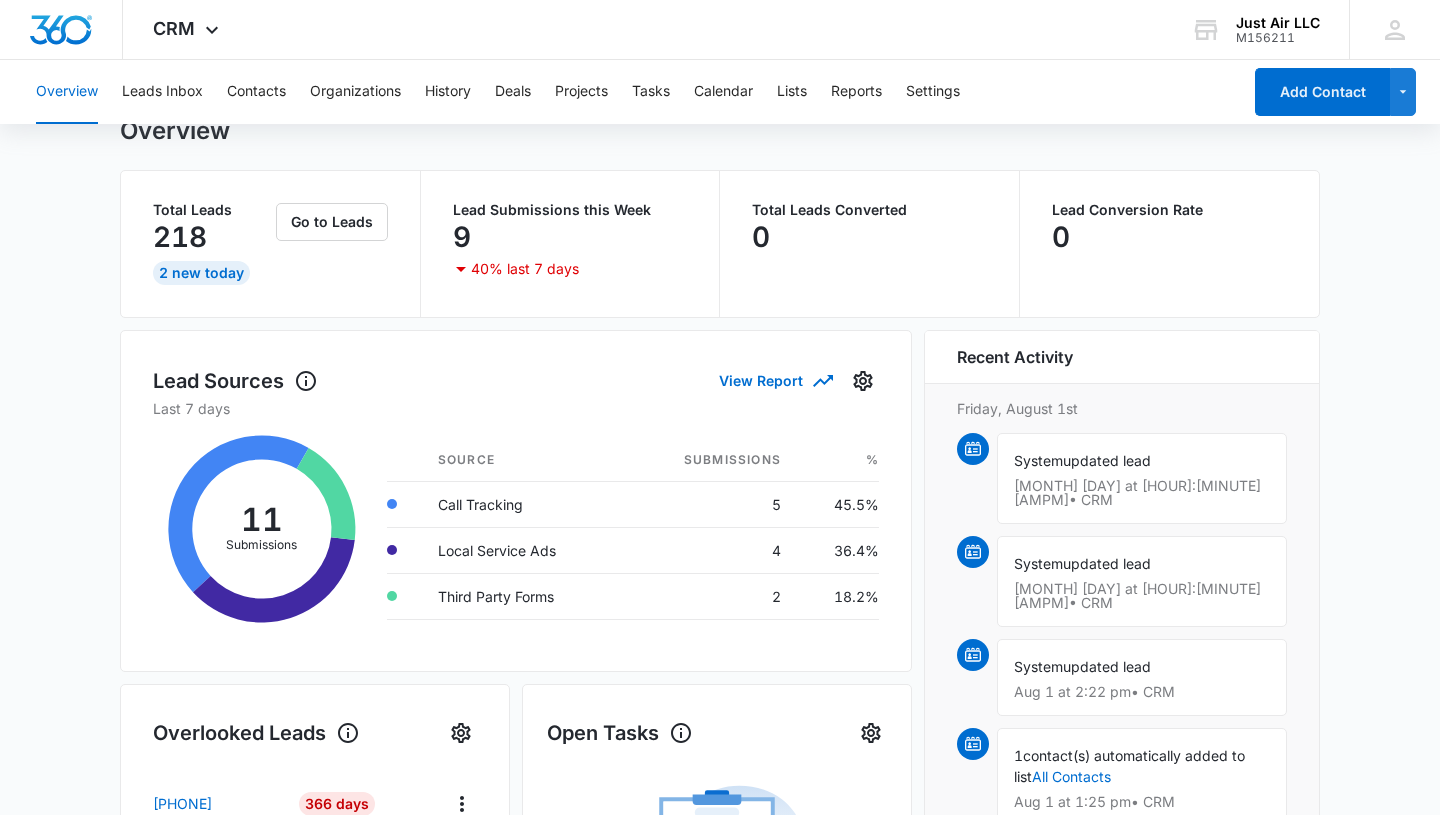 scroll, scrollTop: 0, scrollLeft: 0, axis: both 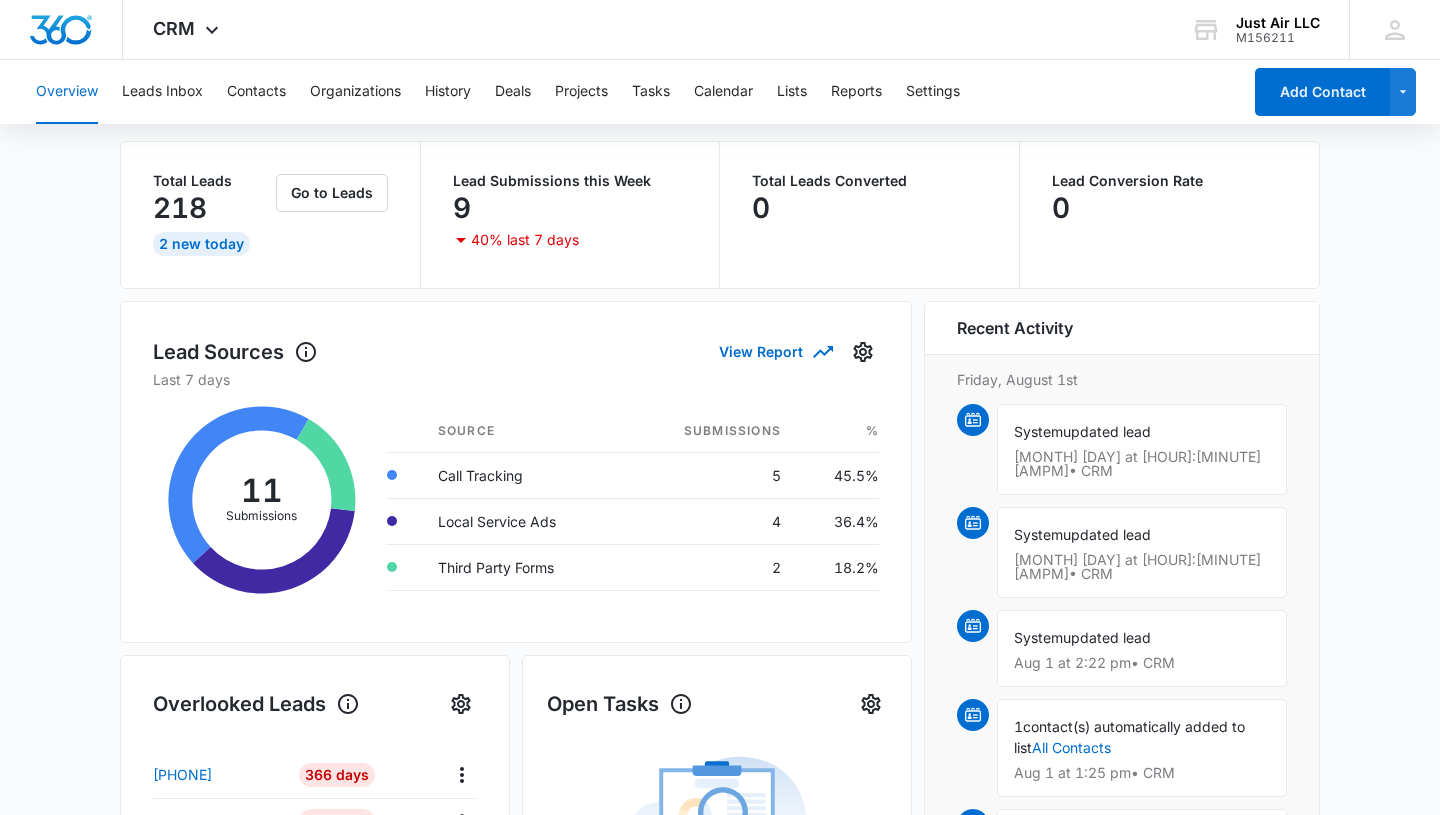 click 